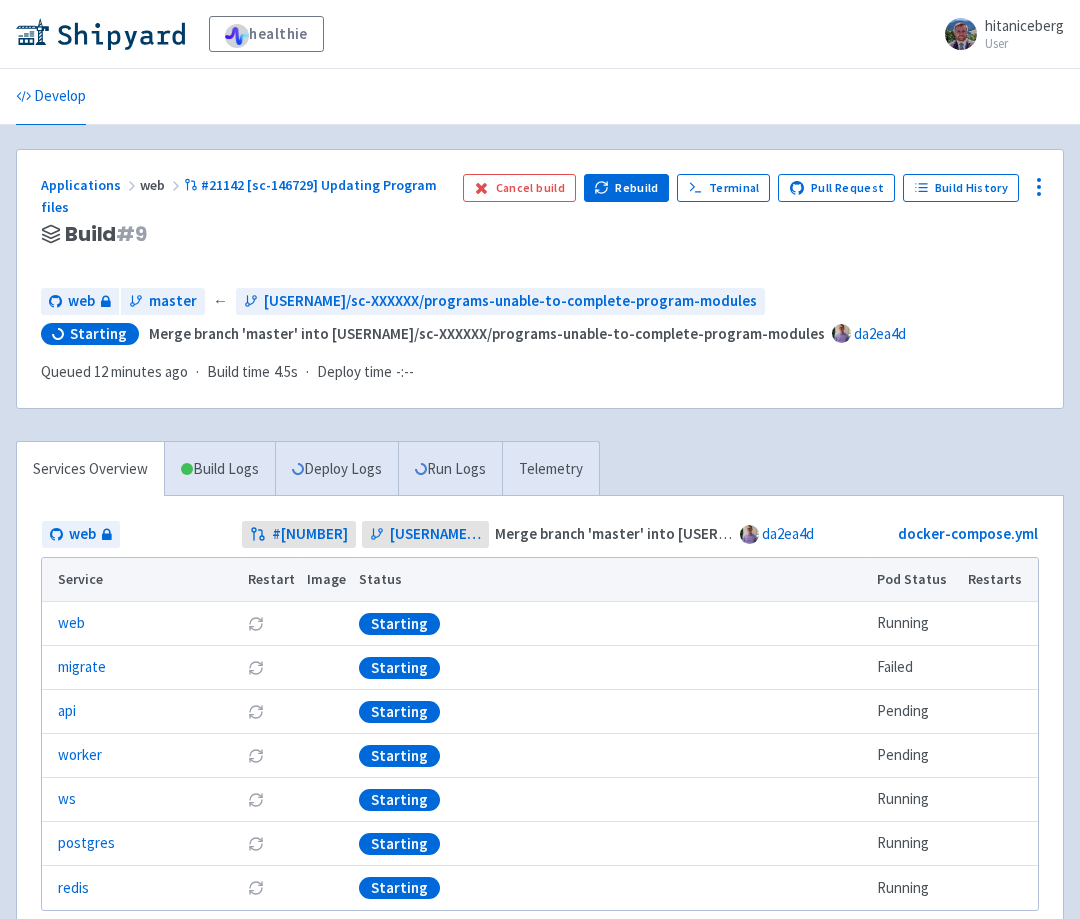 scroll, scrollTop: 0, scrollLeft: 0, axis: both 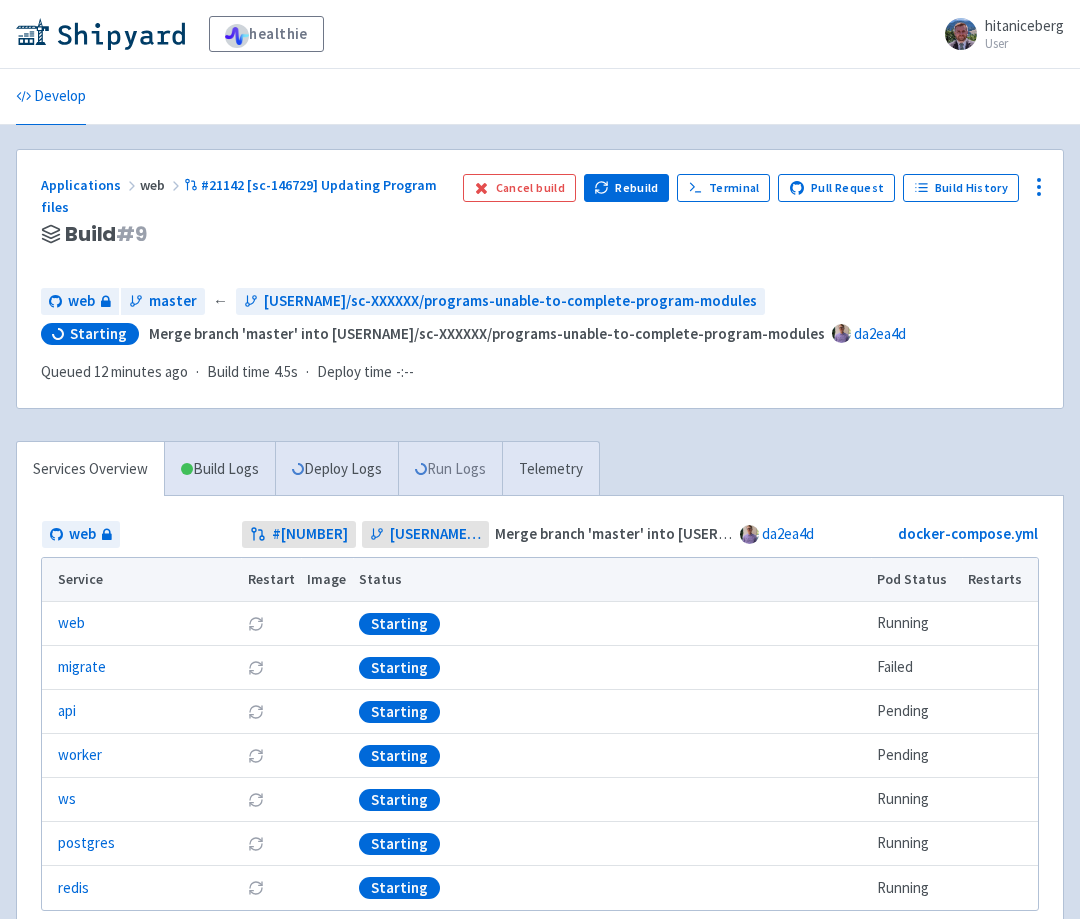 click on "Run Logs" at bounding box center [450, 469] 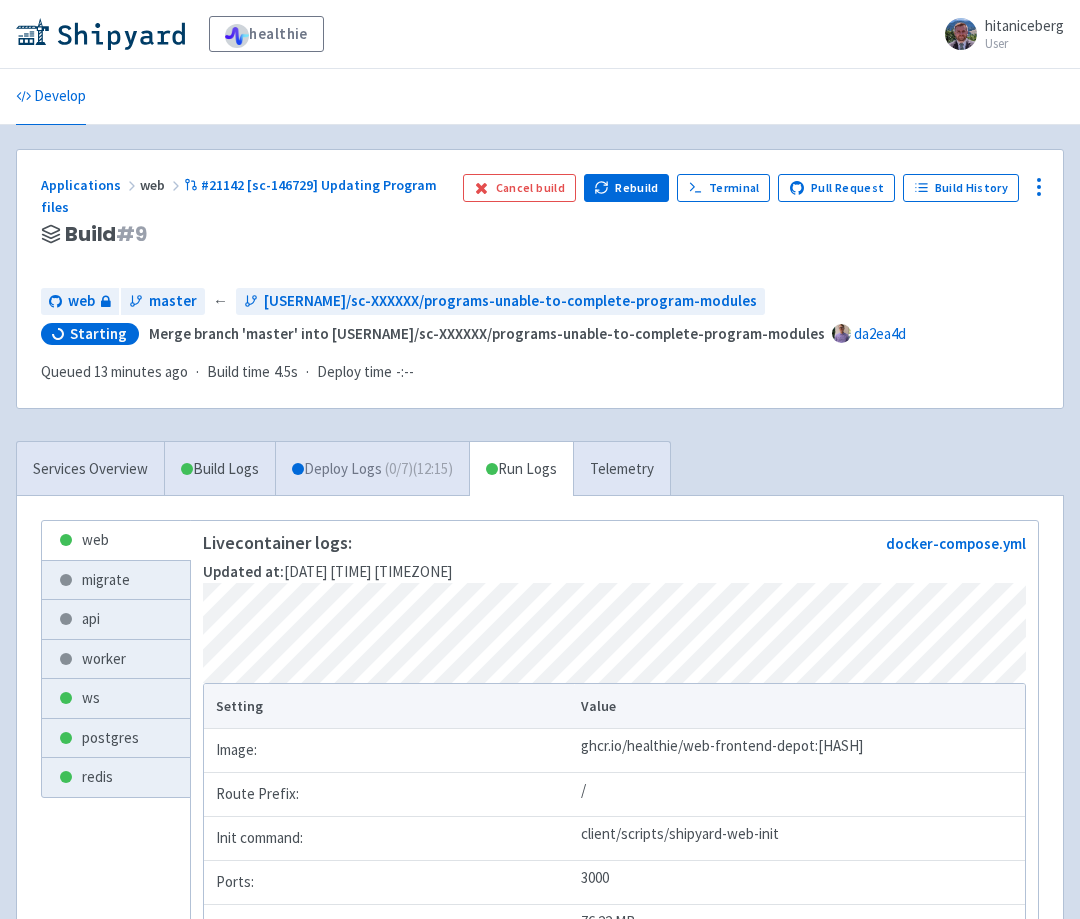 click on "Deploy Logs   ( 0 / 7 )  (12:15)" at bounding box center (372, 469) 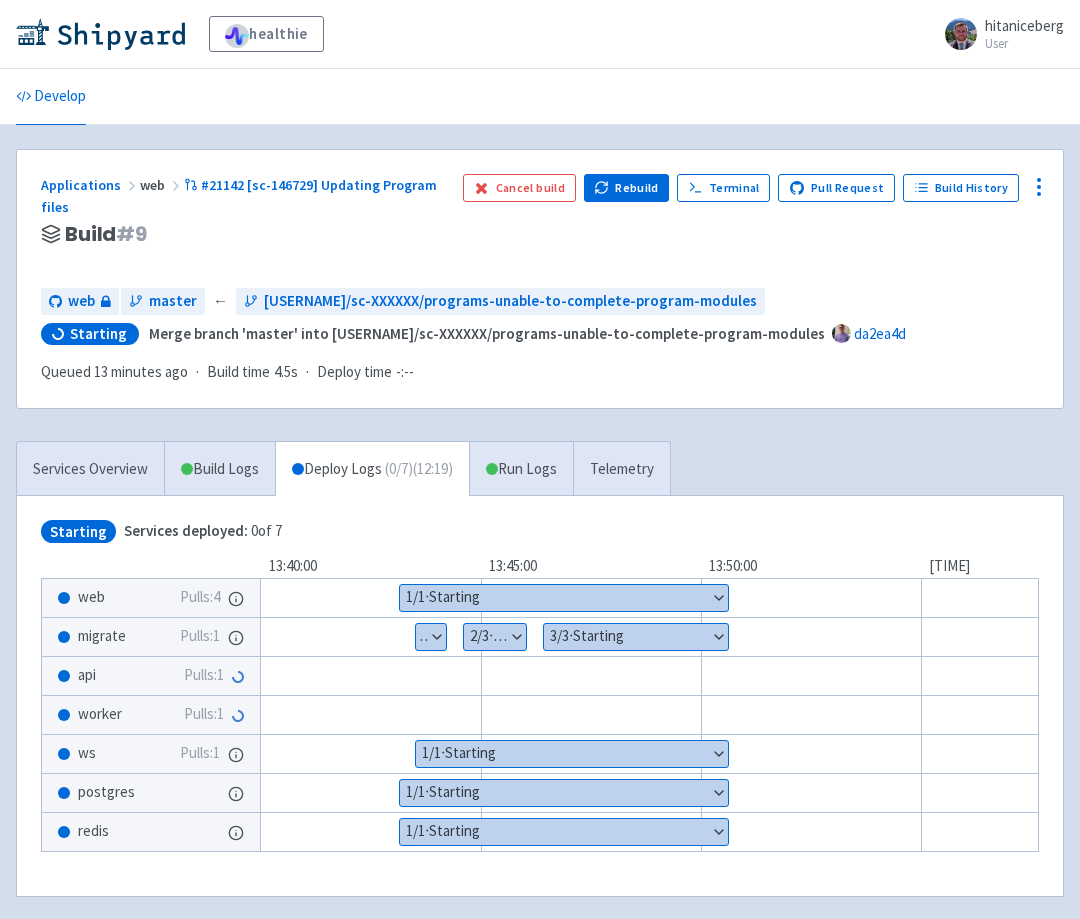 click on "Show details" at bounding box center (636, 637) 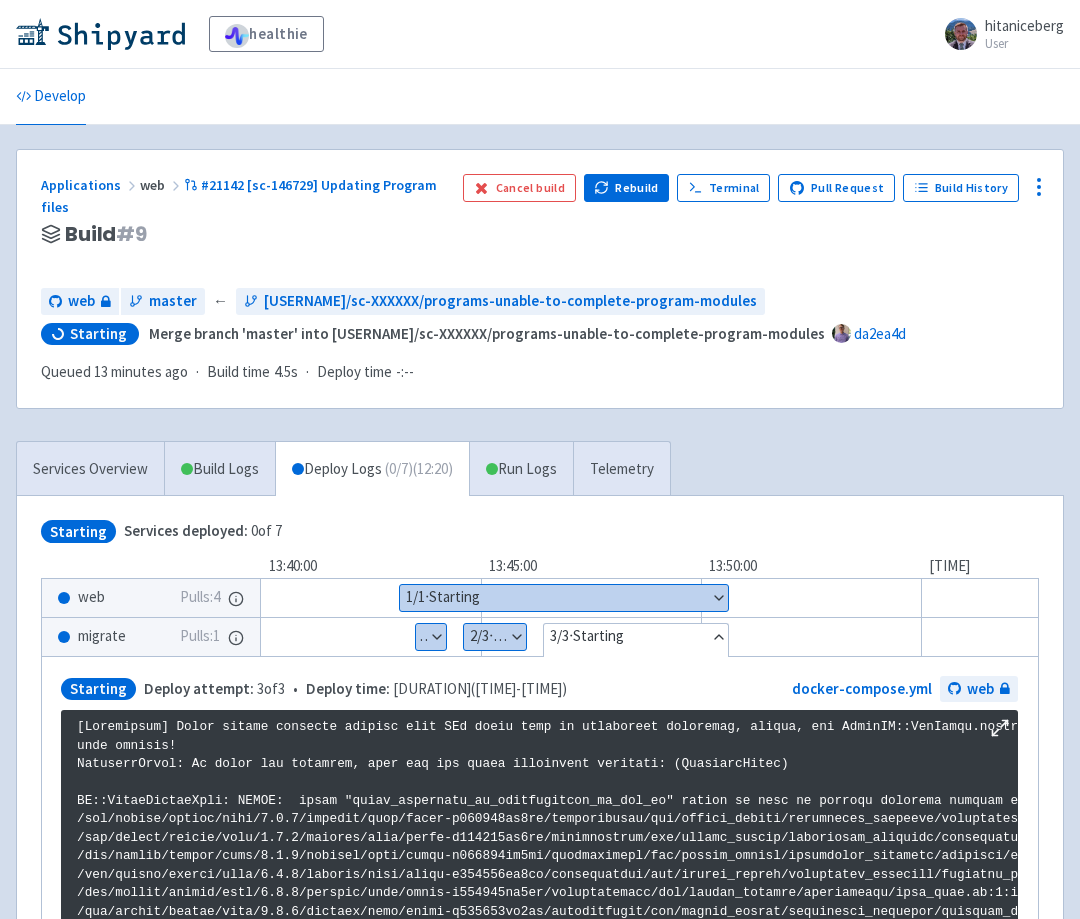 scroll, scrollTop: 3423, scrollLeft: 0, axis: vertical 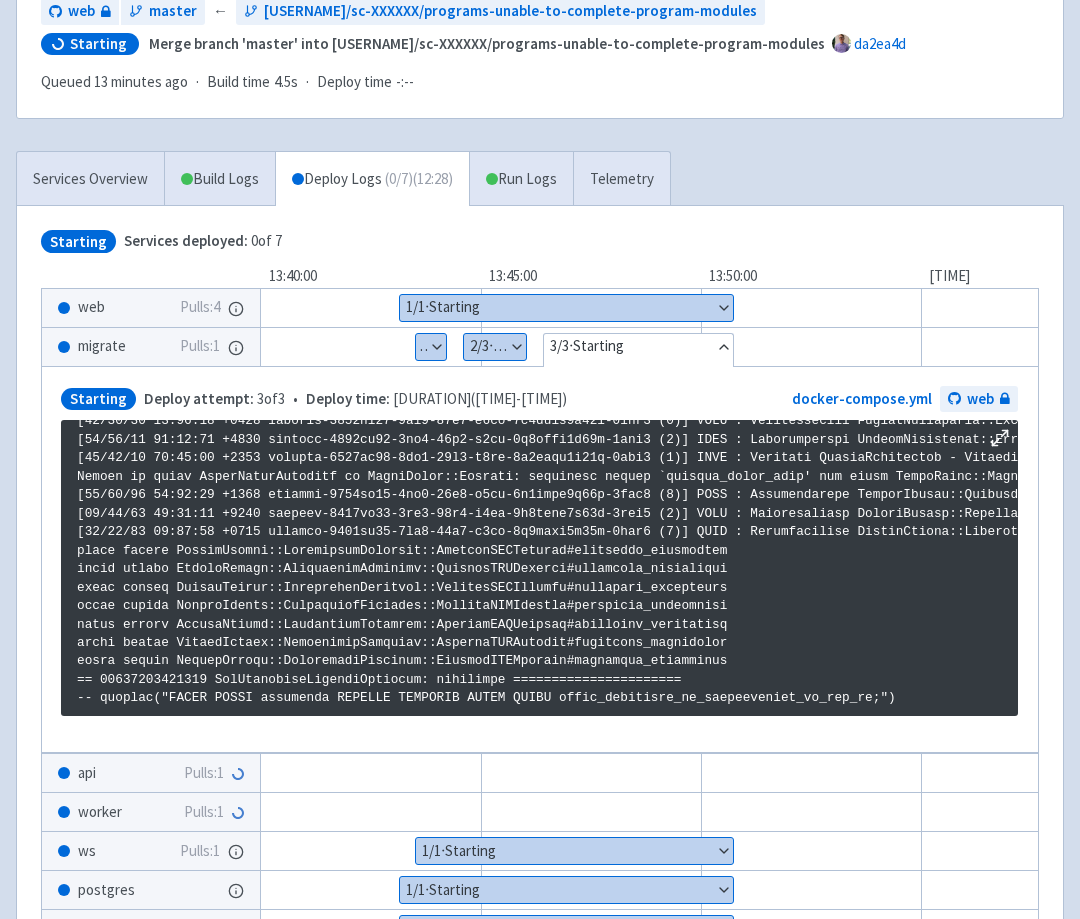 click on "Services Overview   Build Logs   Deploy Logs   ( 0 / 7 )  (12:28)   Run Logs   Telemetry Starting Services deployed:   0  of   7 13:40:00 13:45:00 13:50:00 13:55:00 14:00:00 14:05:00 web Pulls:  4 Show details    1 / 1  ⋅  Starting     migrate Pulls:  1 Show details    1 / 3  ⋅  Starting     Show details    2 / 3  ⋅  Starting     Hide details    3 / 3  ⋅  Starting     Starting Deploy attempt:   3  of  3 • Deploy time:   5m  ( 13:50:47  -  13:56:44 ) docker-compose.yml web Maximize log window api Pulls:  1 worker Pulls:  1 ws Pulls:  1 Show details    1 / 1  ⋅  Starting     postgres Show details    1 / 1  ⋅  Starting     redis Show details    1 / 1  ⋅  Starting" at bounding box center [540, 575] 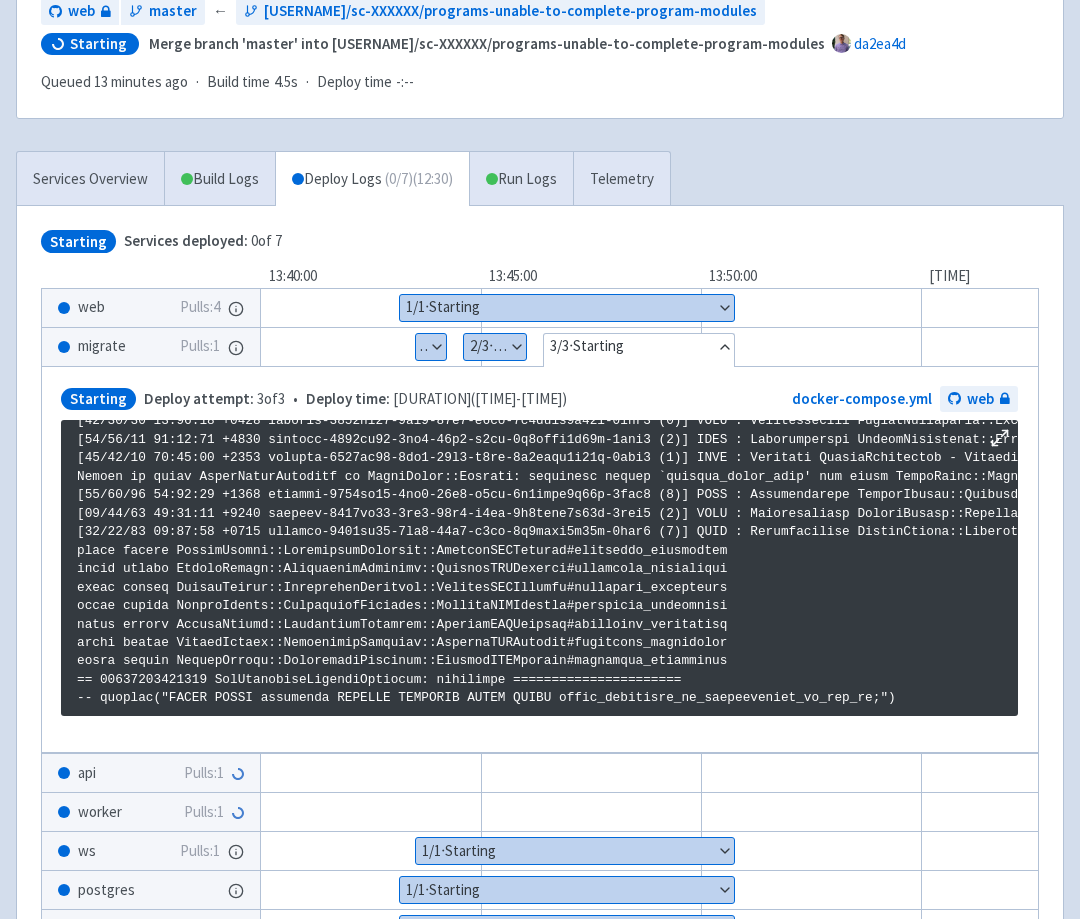 click on "Hide details" at bounding box center [639, 347] 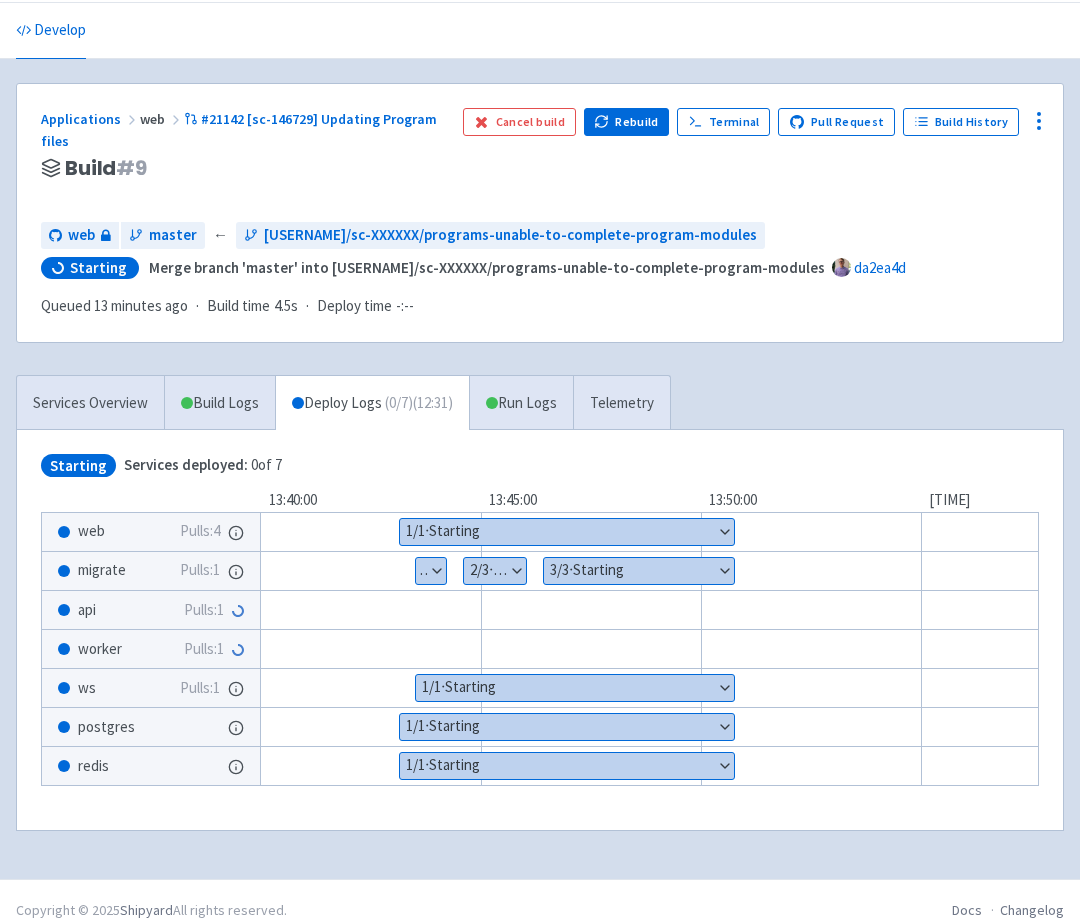 click on "Applications   web   #21142 [sc-146729] Updating Program files   Build  # 9   Cancel build Rebuild Terminal Pull Request Build History web master ← alexanderjenkins/sc-146729/programs-unable-to-complete-program-modules Starting Merge branch 'master' into alexanderjenkins/sc-146729/programs-unable-to-complete-program-modules     da2ea4d Queued   13 minutes ago · Build time 4.5s · Deploy time -:-- Services Overview   Build Logs   Deploy Logs   ( 0 / 7 )  (12:31)   Run Logs   Telemetry Starting Services deployed:   0  of   7 13:40:00 13:45:00 13:50:00 13:55:00 14:00:00 14:05:00 web Pulls:  4 Show details    1 / 1  ⋅  Starting     migrate Pulls:  1 Show details    1 / 3  ⋅  Starting     Show details    2 / 3  ⋅  Starting     Show details    3 / 3  ⋅  Starting     api Pulls:  1 worker Pulls:  1 ws Pulls:  1 Show details    1 / 1  ⋅  Starting     postgres Show details    1 / 1  ⋅  Starting     redis Show details    1 / 1  ⋅  Starting" at bounding box center (540, 469) 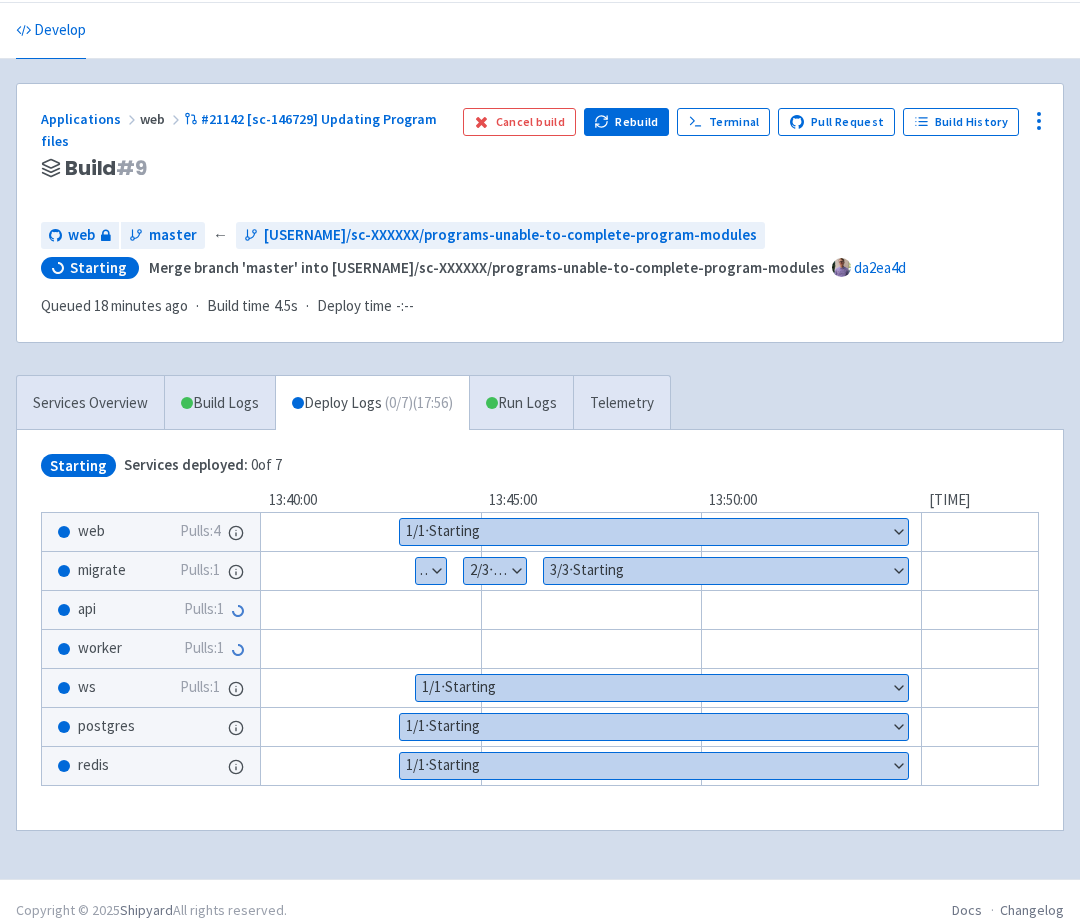 click on "Applications   web   #21142 [sc-146729] Updating Program files   Build  # 9   Cancel build Rebuild Terminal Pull Request Build History web master ← alexanderjenkins/sc-146729/programs-unable-to-complete-program-modules Starting Merge branch 'master' into alexanderjenkins/sc-146729/programs-unable-to-complete-program-modules     da2ea4d Queued   18 minutes ago · Build time 4.5s · Deploy time -:--" at bounding box center (540, 213) 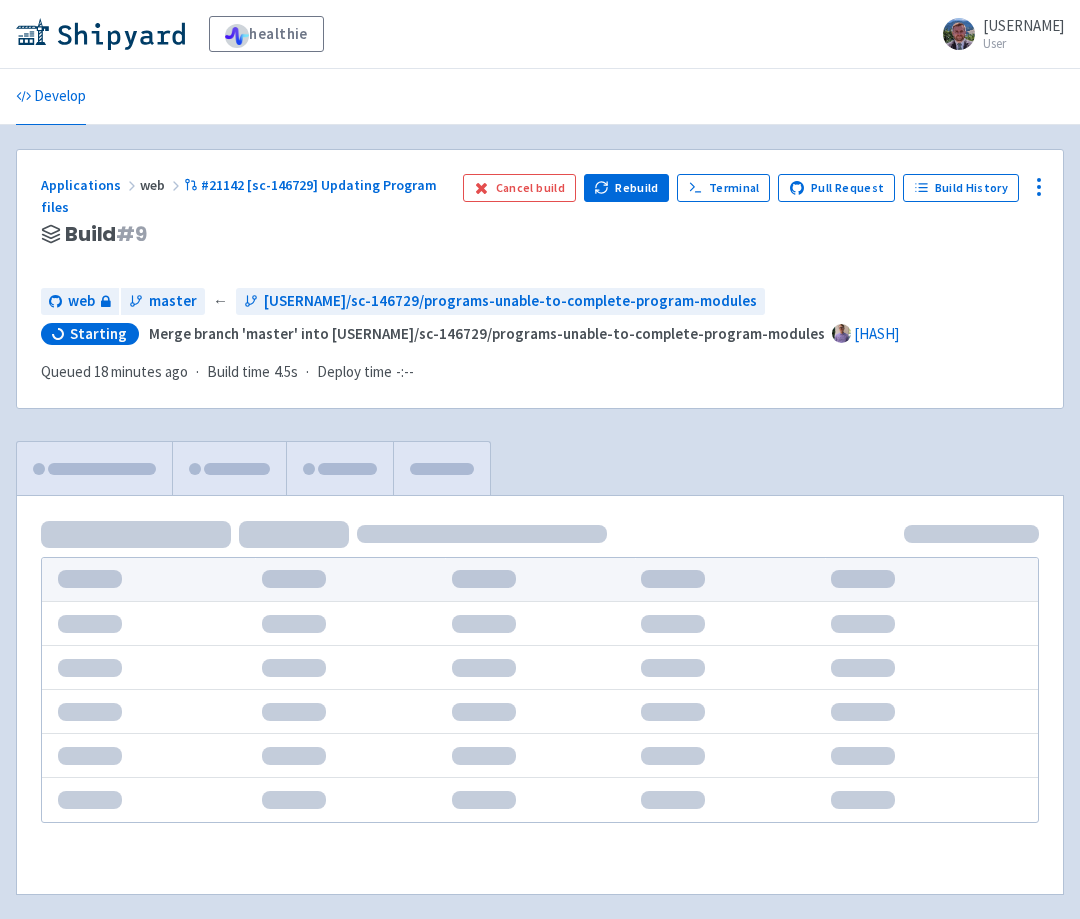 scroll, scrollTop: 64, scrollLeft: 0, axis: vertical 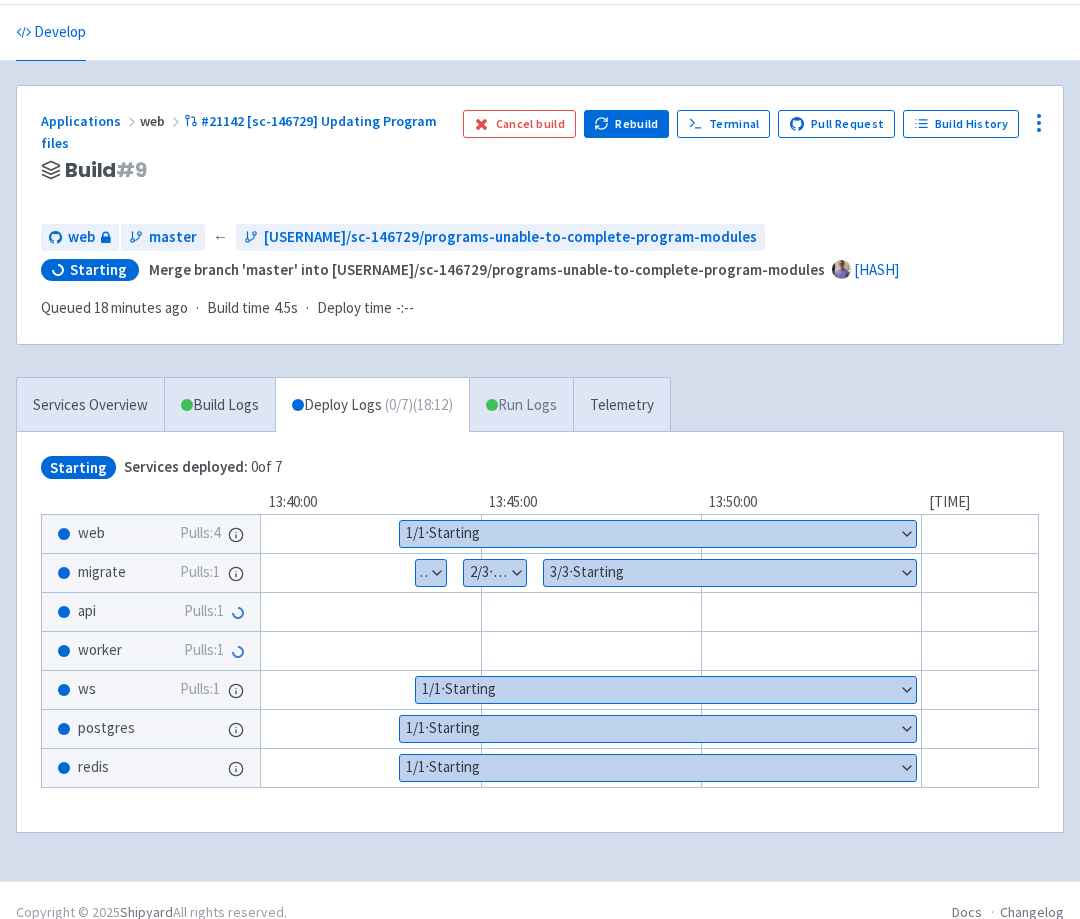 click on "Run Logs" at bounding box center (521, 405) 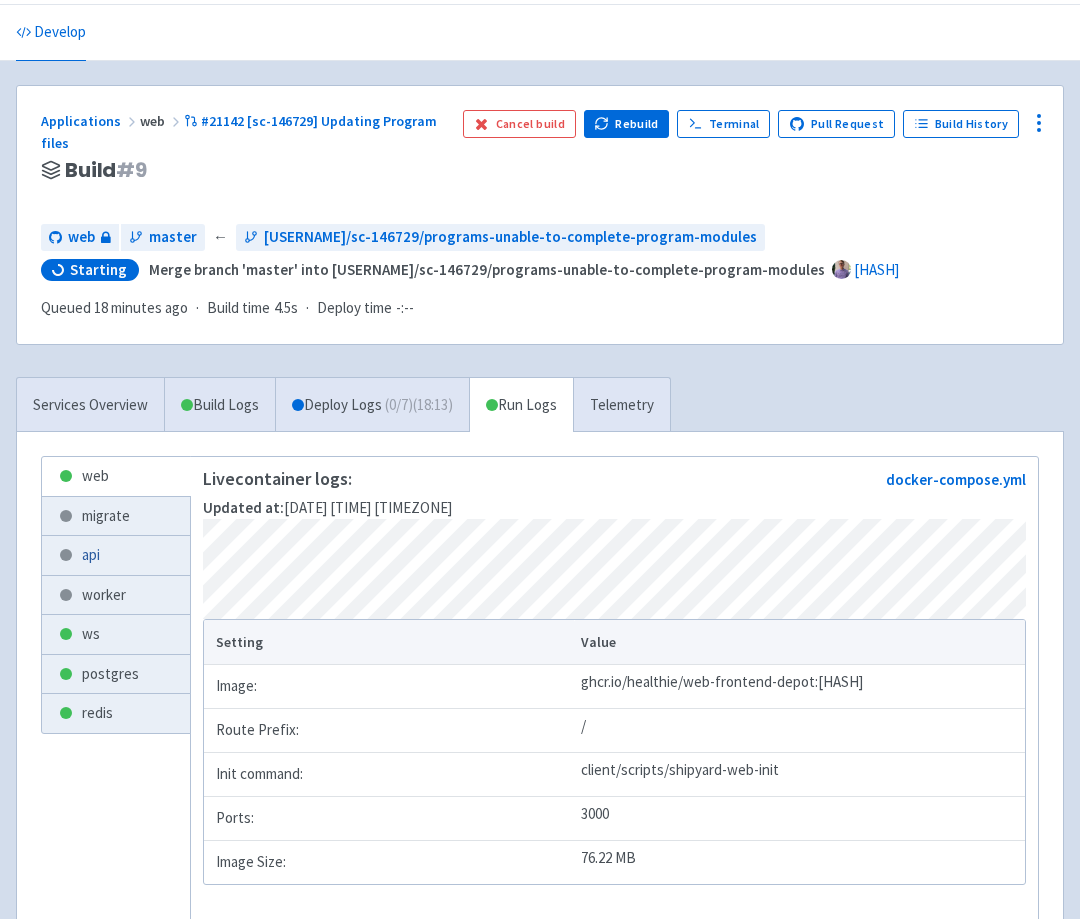 click on "api" at bounding box center [116, 555] 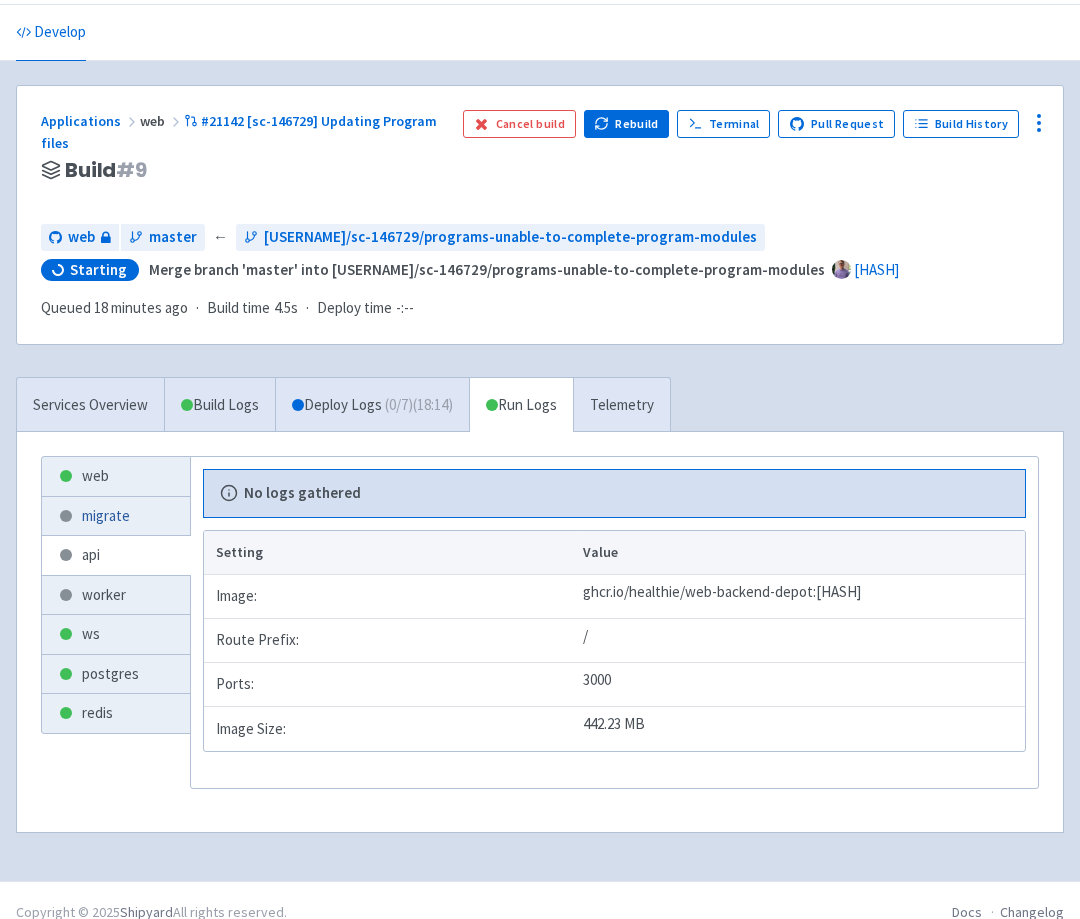 click on "migrate" at bounding box center [116, 516] 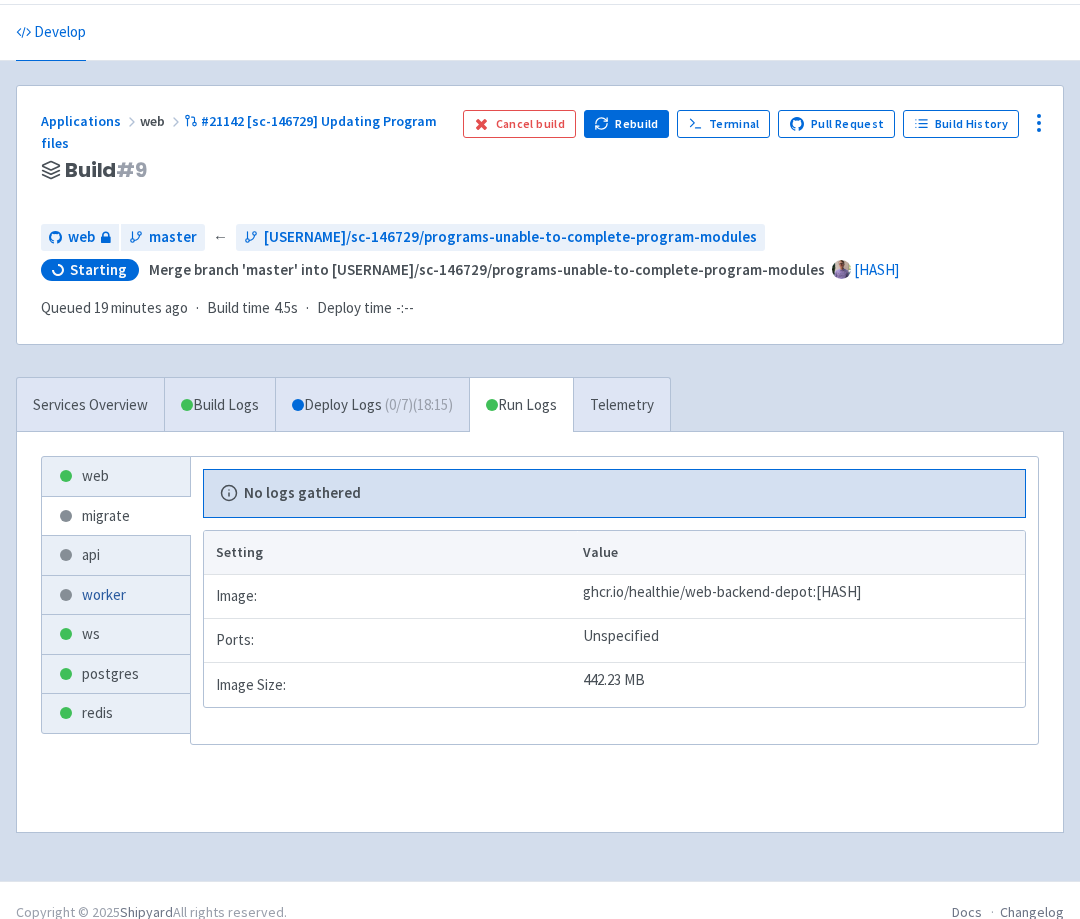 click on "worker" at bounding box center [116, 595] 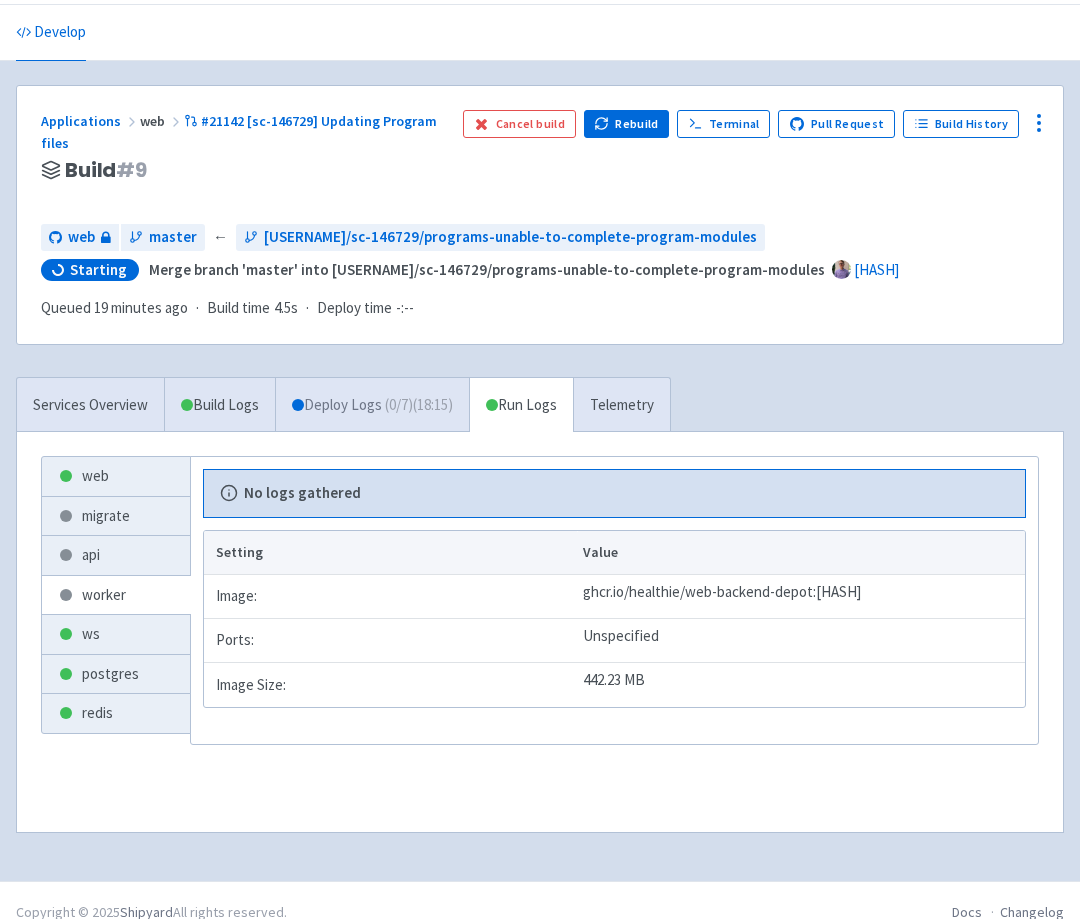 click on "( 0 / 7 )  (18:15)" at bounding box center (419, 405) 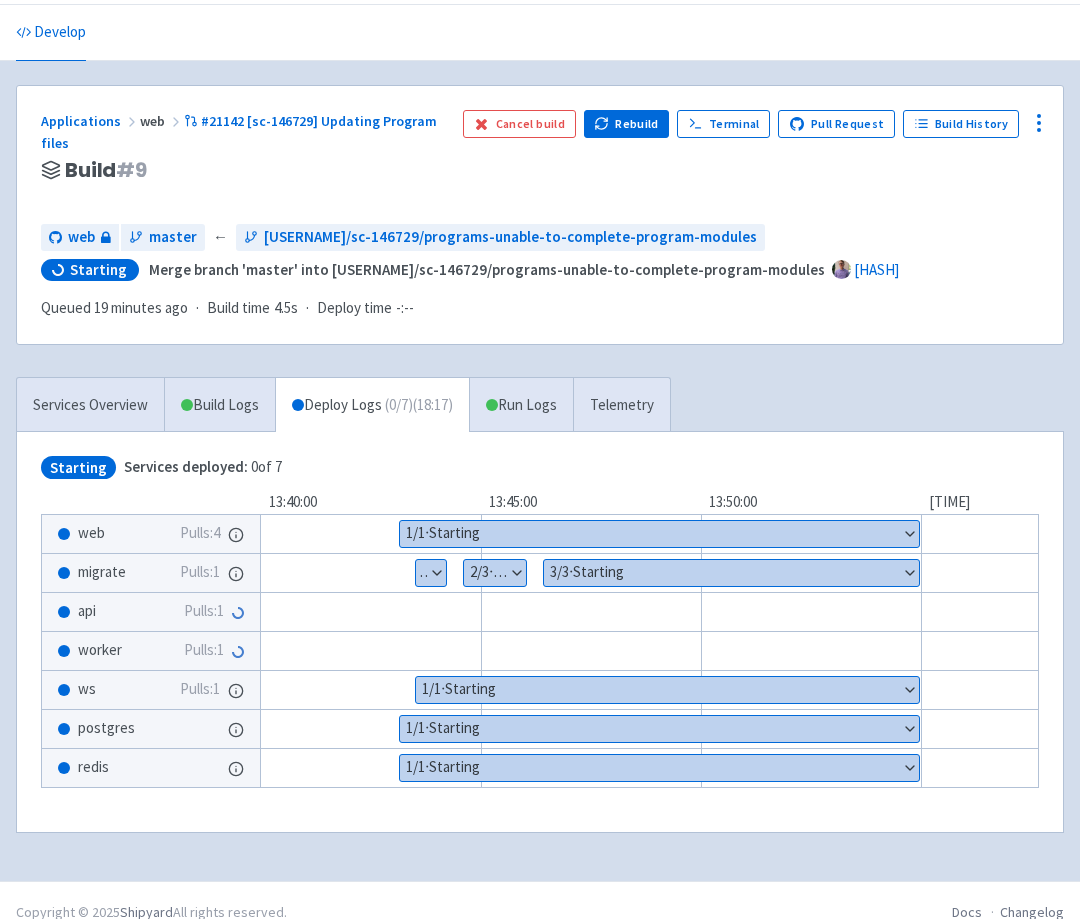 click on "Show details" at bounding box center [731, 573] 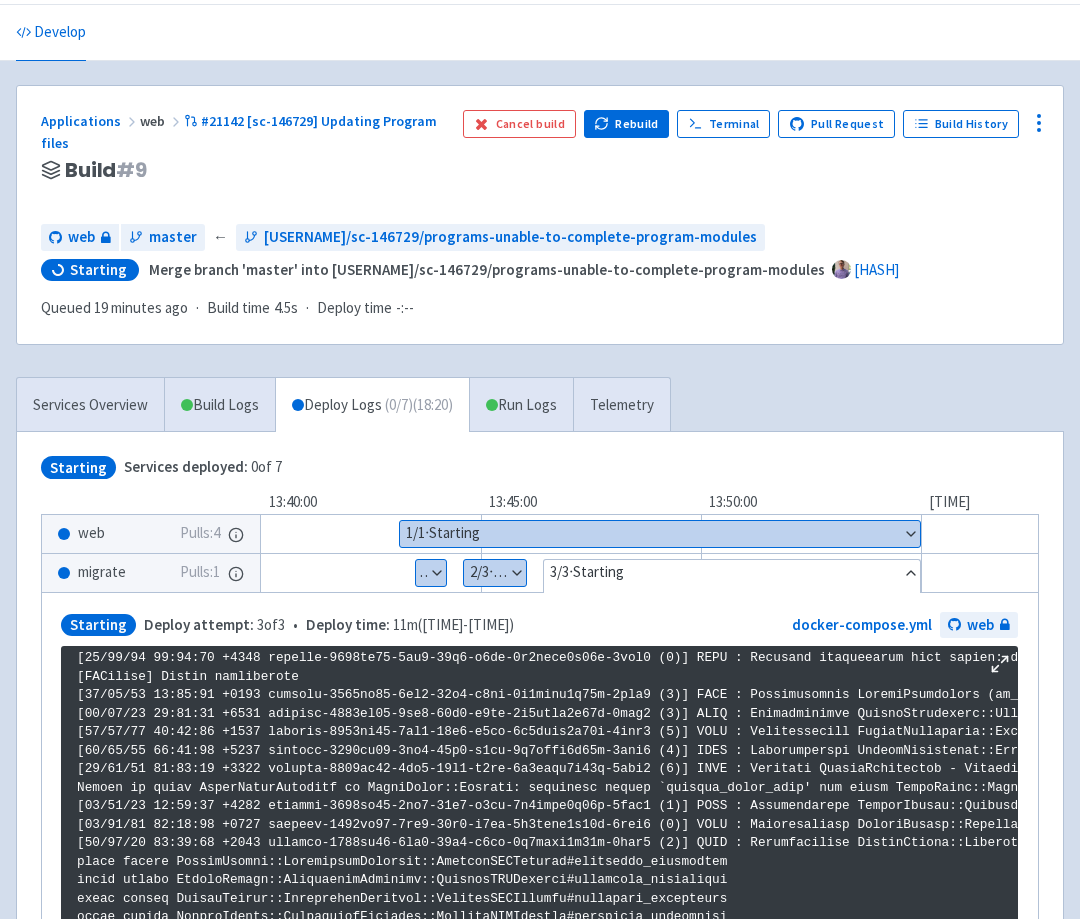 scroll, scrollTop: 3422, scrollLeft: 0, axis: vertical 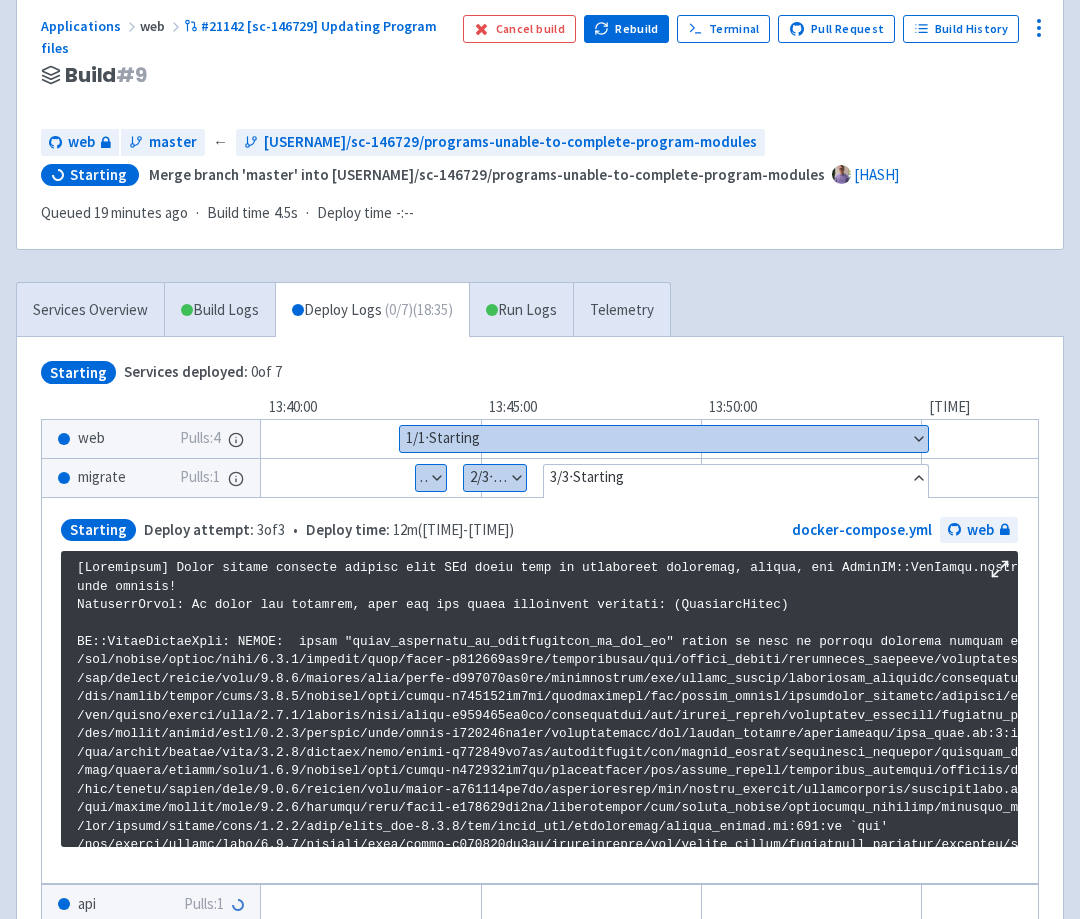click on "Hide details" at bounding box center [736, 478] 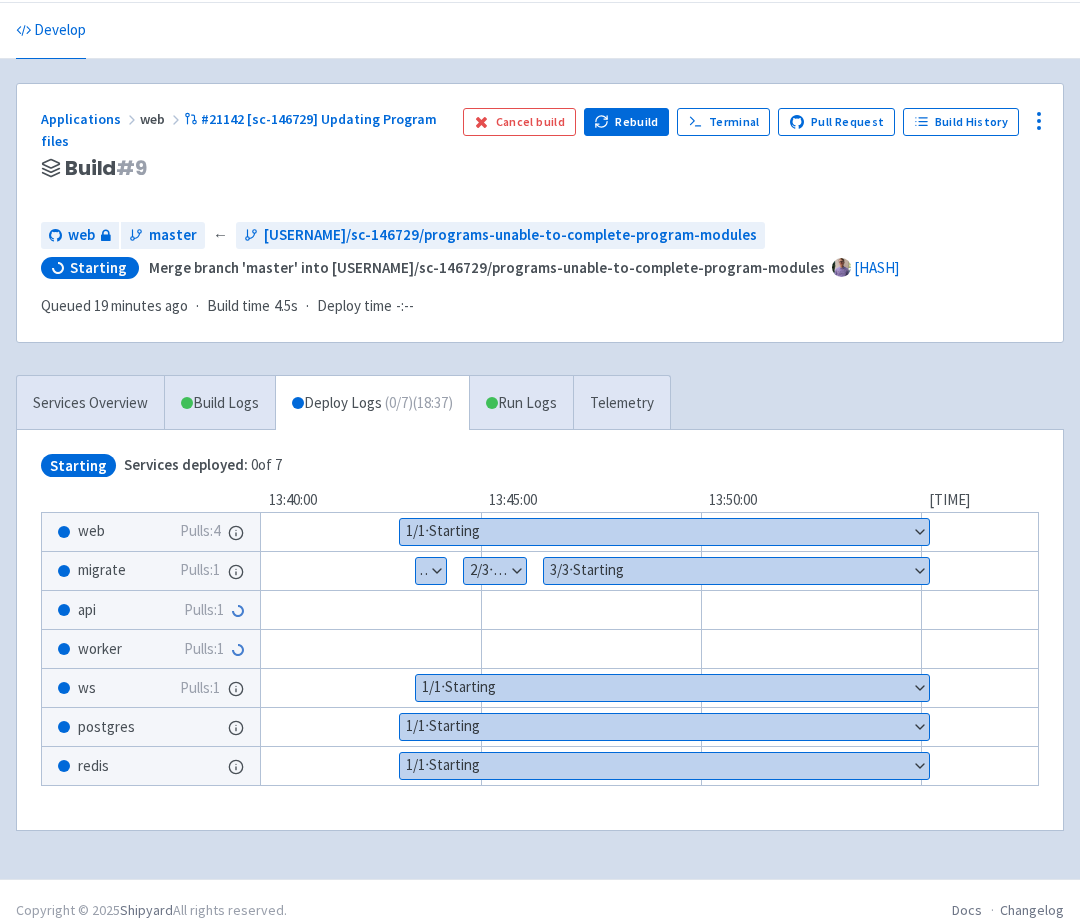 click on "Show details" at bounding box center (664, 532) 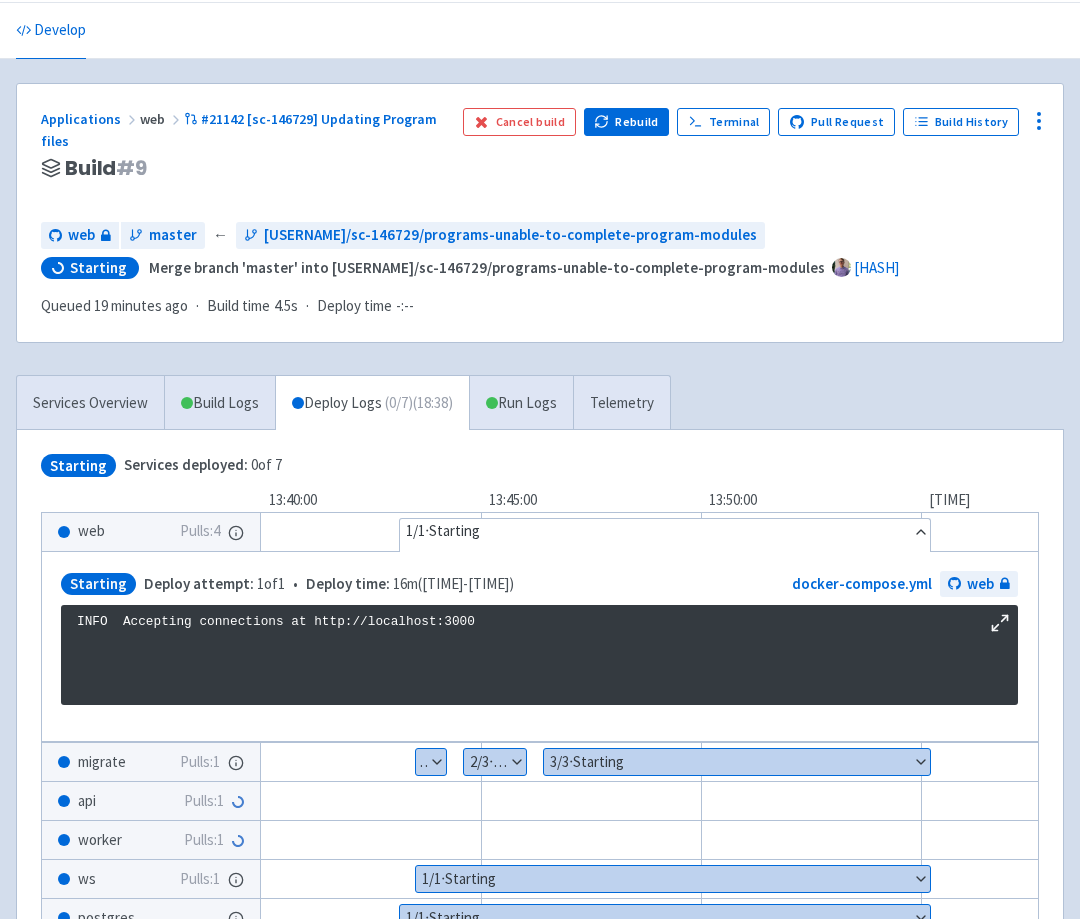 click on "Hide details" at bounding box center (665, 532) 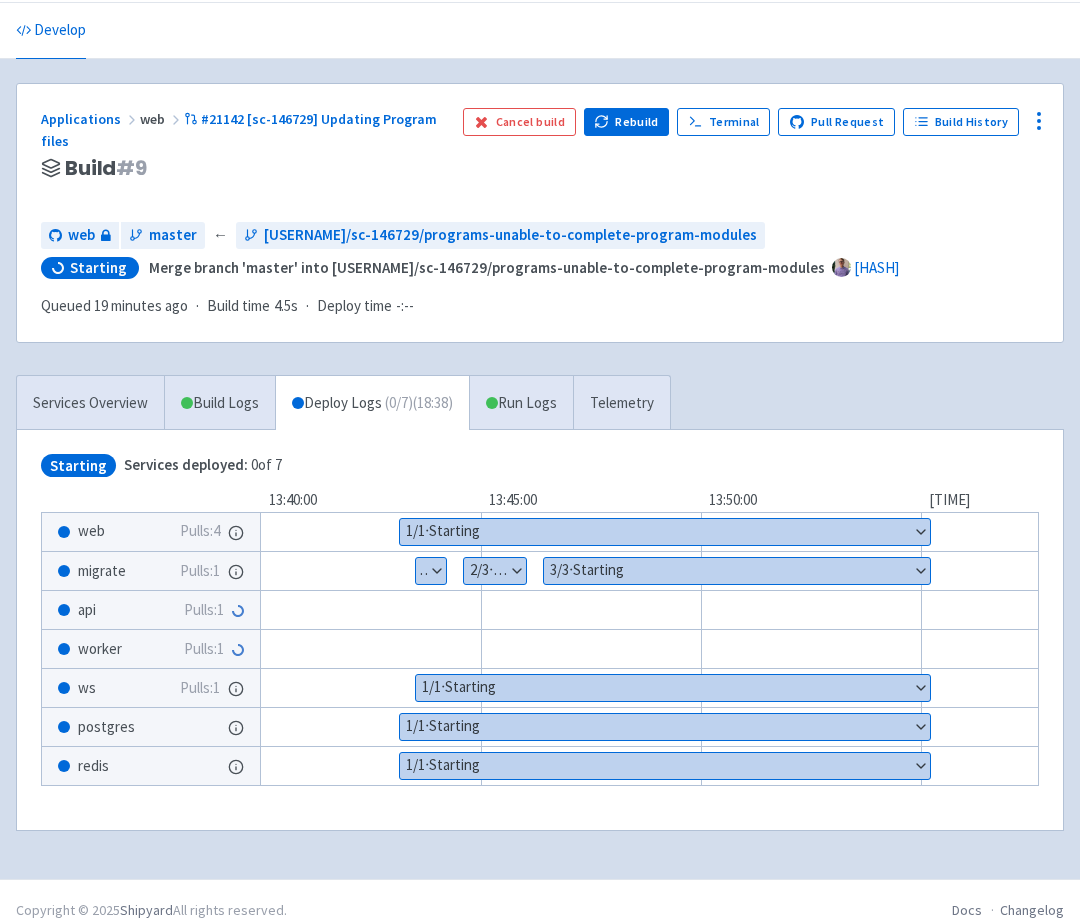 click on "Show details" at bounding box center [673, 688] 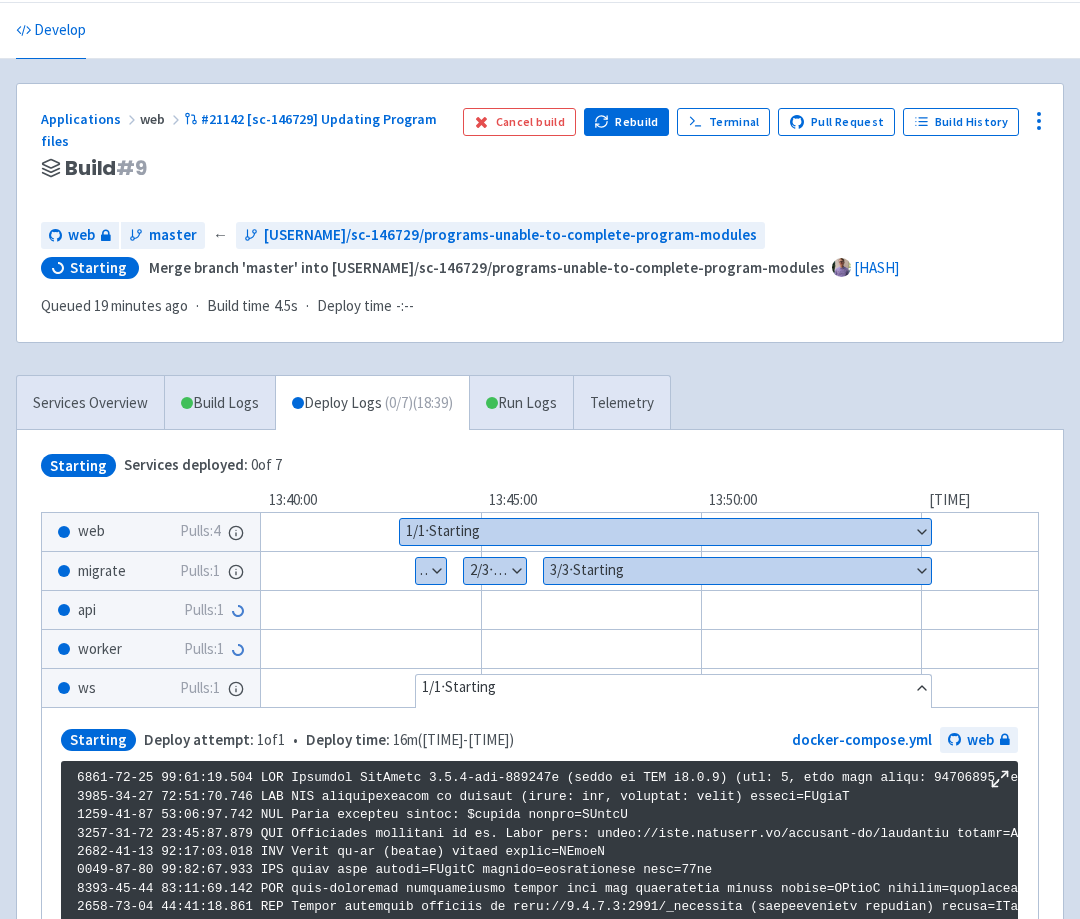 scroll, scrollTop: 2332, scrollLeft: 0, axis: vertical 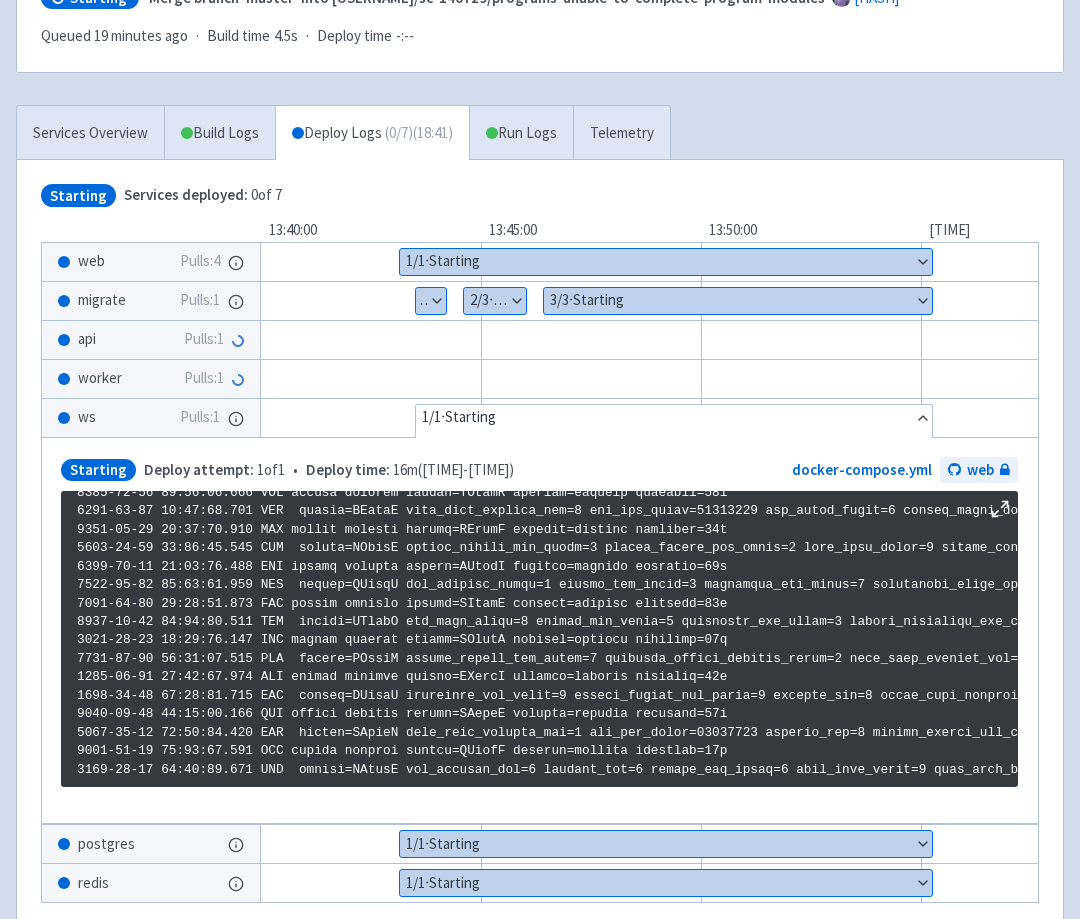 click on "Hide details" at bounding box center (674, 418) 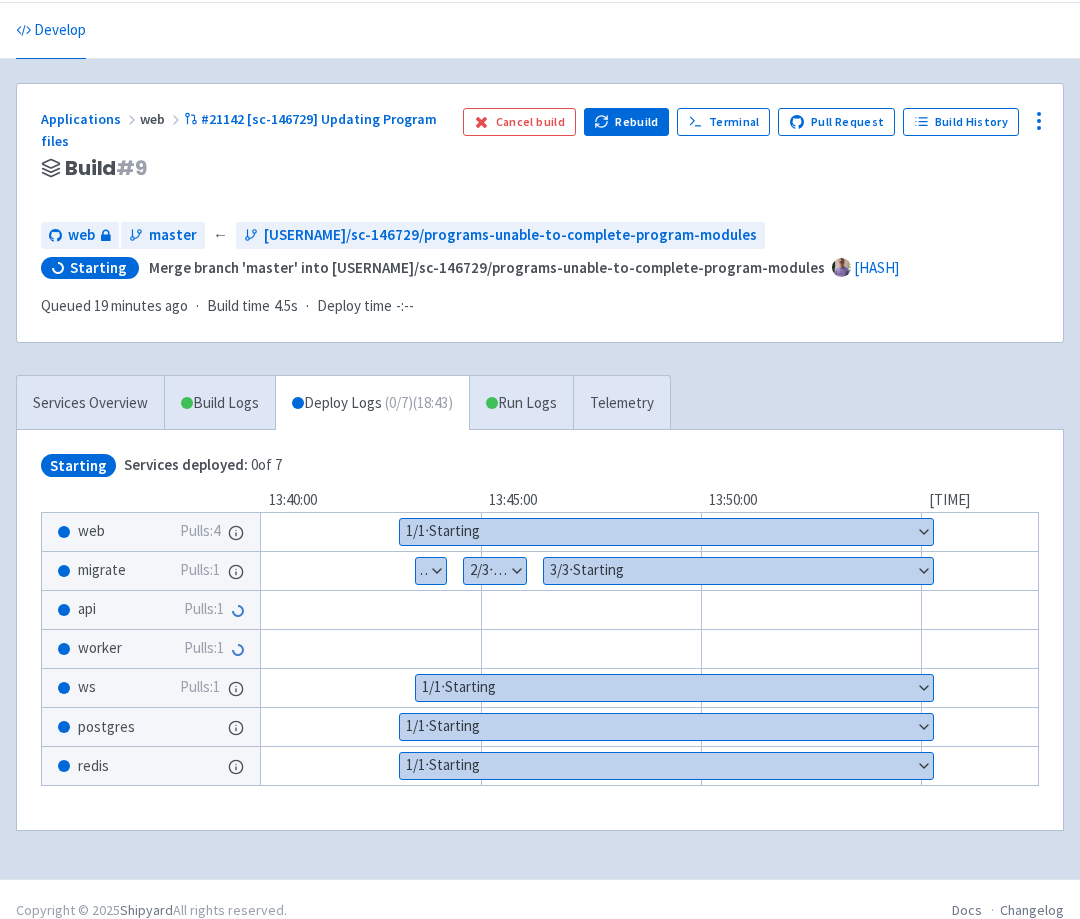 click on "Show details" at bounding box center (738, 571) 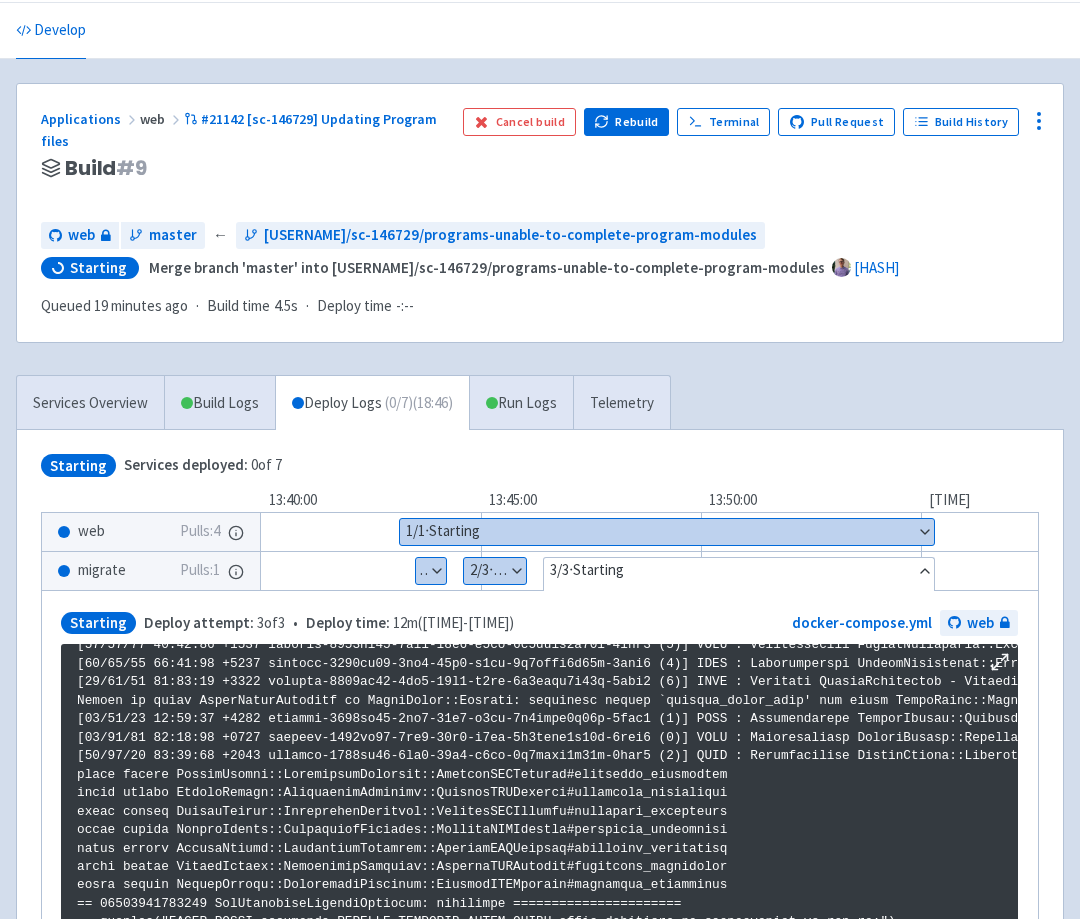 scroll, scrollTop: 3422, scrollLeft: 0, axis: vertical 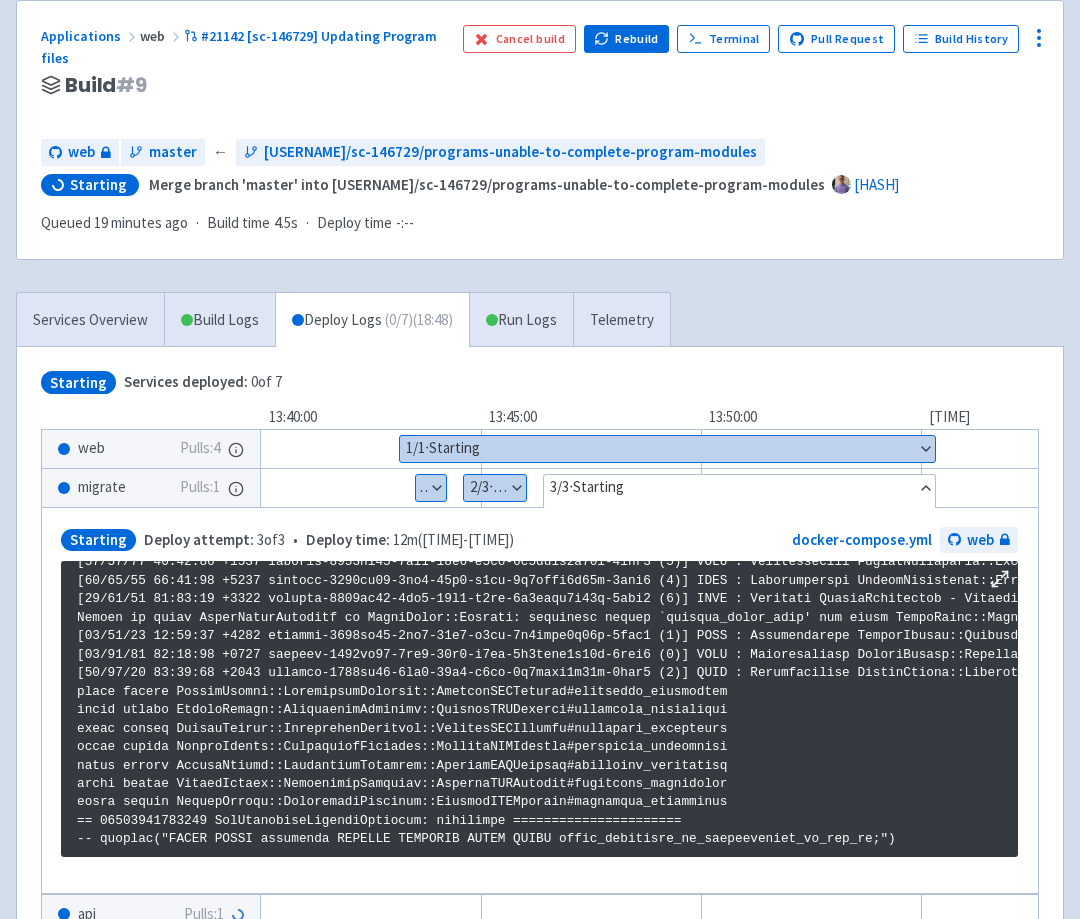 click on "Hide details" at bounding box center [739, 488] 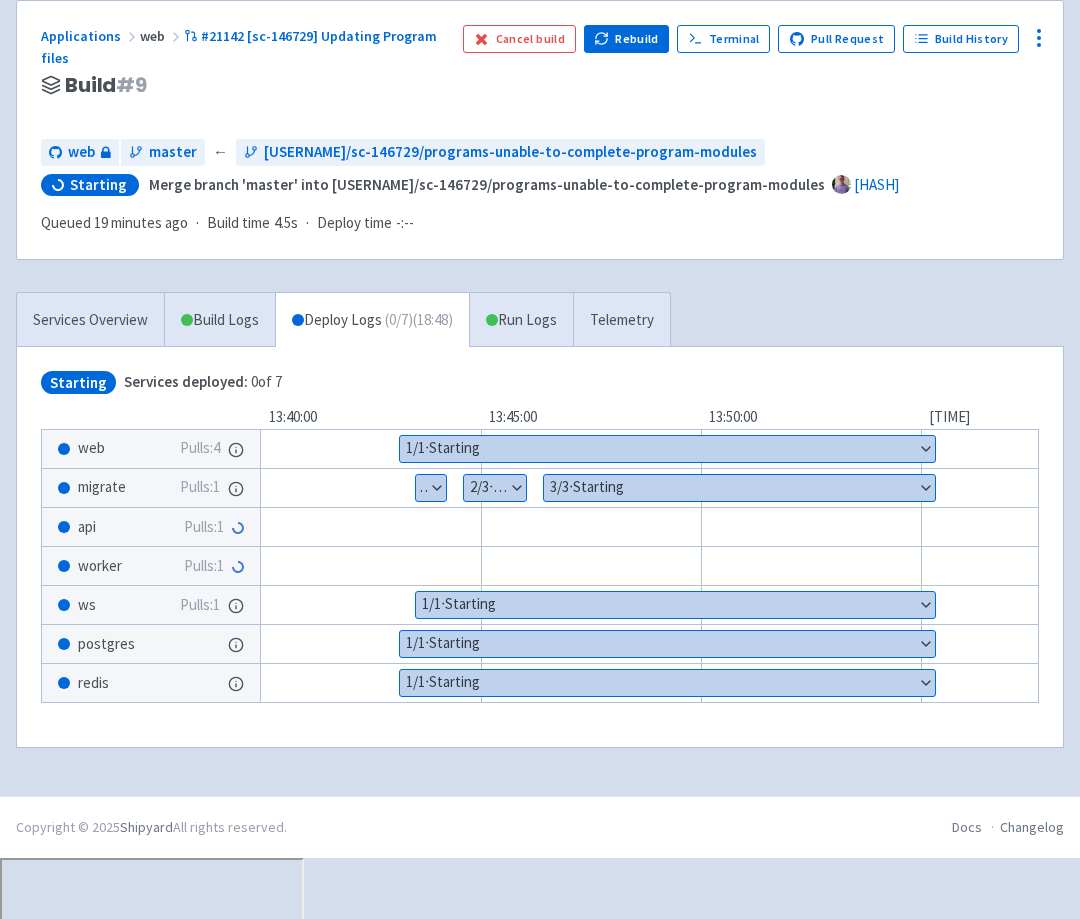 scroll, scrollTop: 66, scrollLeft: 0, axis: vertical 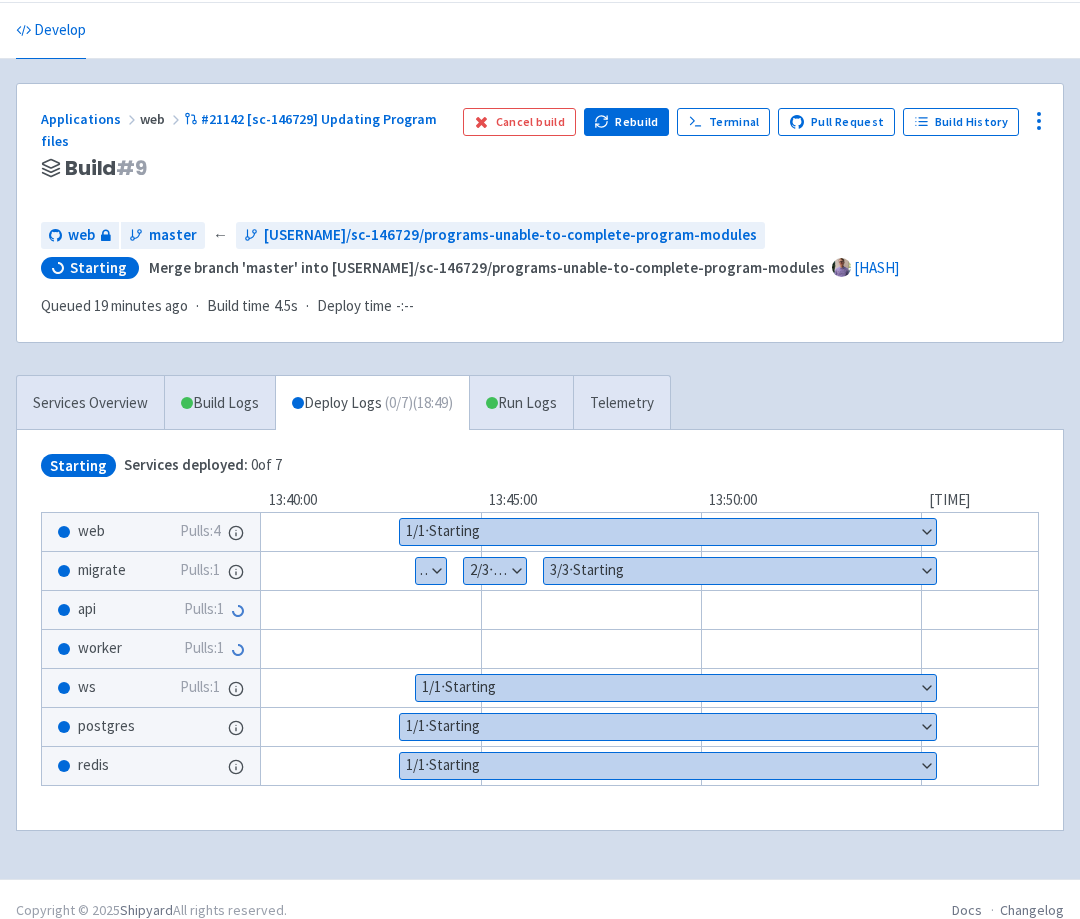 click on "web master ← alexanderjenkins/sc-146729/programs-unable-to-complete-program-modules Starting Merge branch 'master' into alexanderjenkins/sc-146729/programs-unable-to-complete-program-modules     da2ea4d Queued   19 minutes ago · Build time 4.5s · Deploy time -:--" at bounding box center (540, 270) 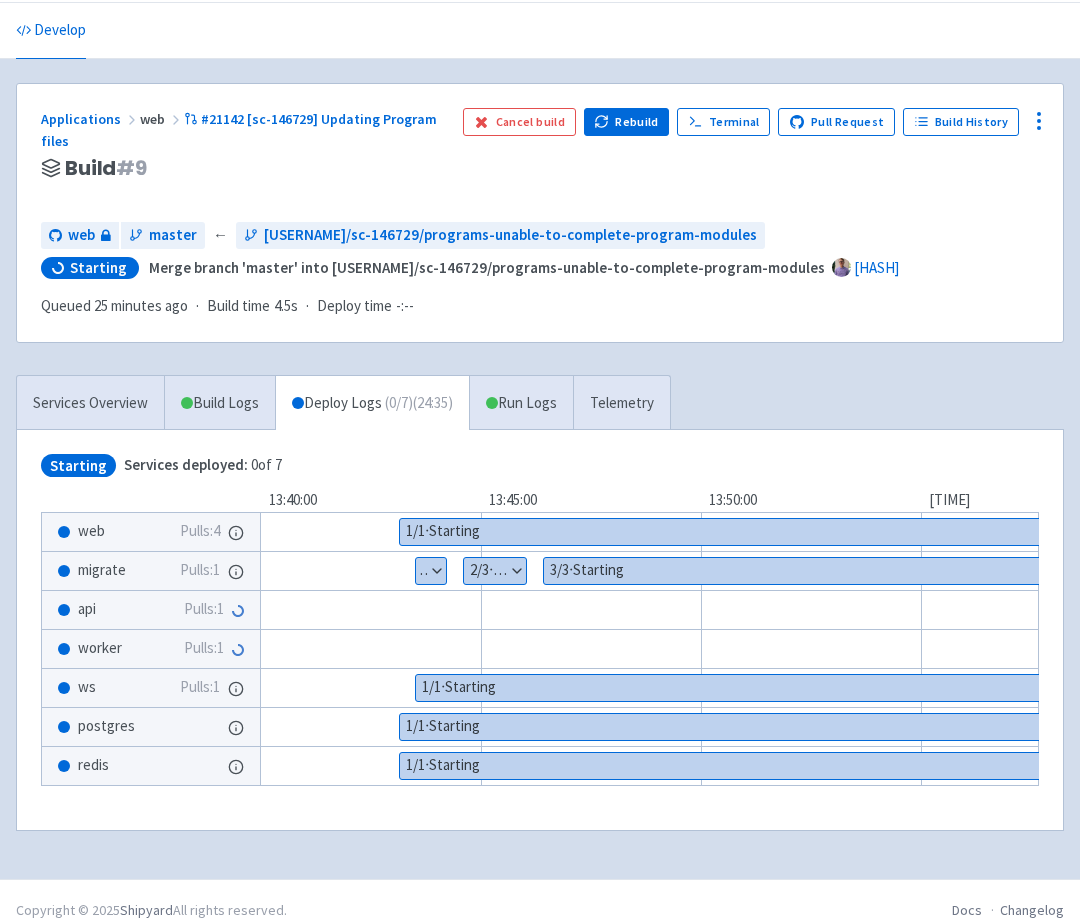click on "Applications   web   #21142 [sc-146729] Updating Program files   Build  # 9   Cancel build Rebuild Terminal Pull Request Build History web master ← alexanderjenkins/sc-146729/programs-unable-to-complete-program-modules Starting Merge branch 'master' into alexanderjenkins/sc-146729/programs-unable-to-complete-program-modules     da2ea4d Queued   25 minutes ago · Build time 4.5s · Deploy time -:-- Services Overview   Build Logs   Deploy Logs   ( 0 / 7 )  (24:35)   Run Logs   Telemetry Starting Services deployed:   0  of   7 13:40:00 13:45:00 13:50:00 13:55:00 14:00:00 14:05:00 web Pulls:  4 Show details    1 / 1  ⋅  Starting     migrate Pulls:  1 Show details    1 / 3  ⋅  Starting     Show details    2 / 3  ⋅  Starting     Show details    3 / 3  ⋅  Starting     api Pulls:  1 worker Pulls:  1 ws Pulls:  1 Show details    1 / 1  ⋅  Starting     postgres Show details    1 / 1  ⋅  Starting     redis Show details    1 / 1  ⋅  Starting" at bounding box center (540, 469) 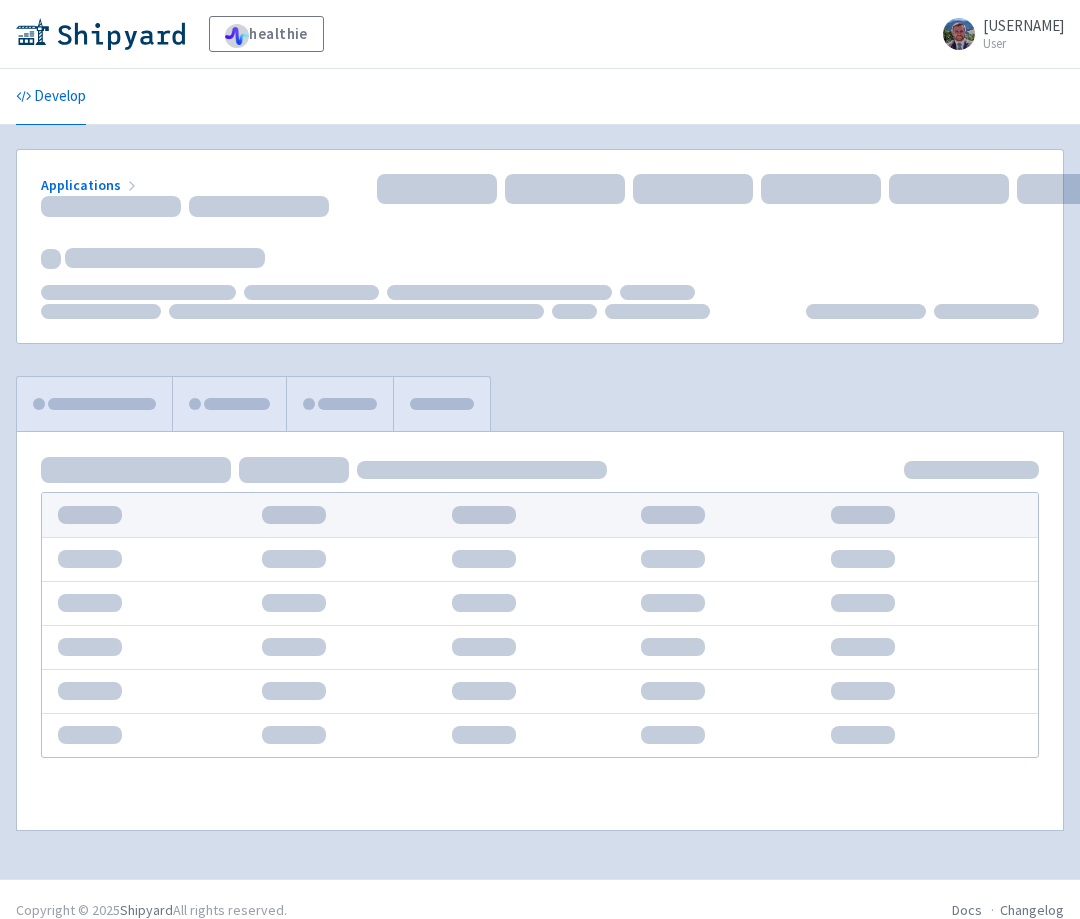 scroll, scrollTop: 64, scrollLeft: 0, axis: vertical 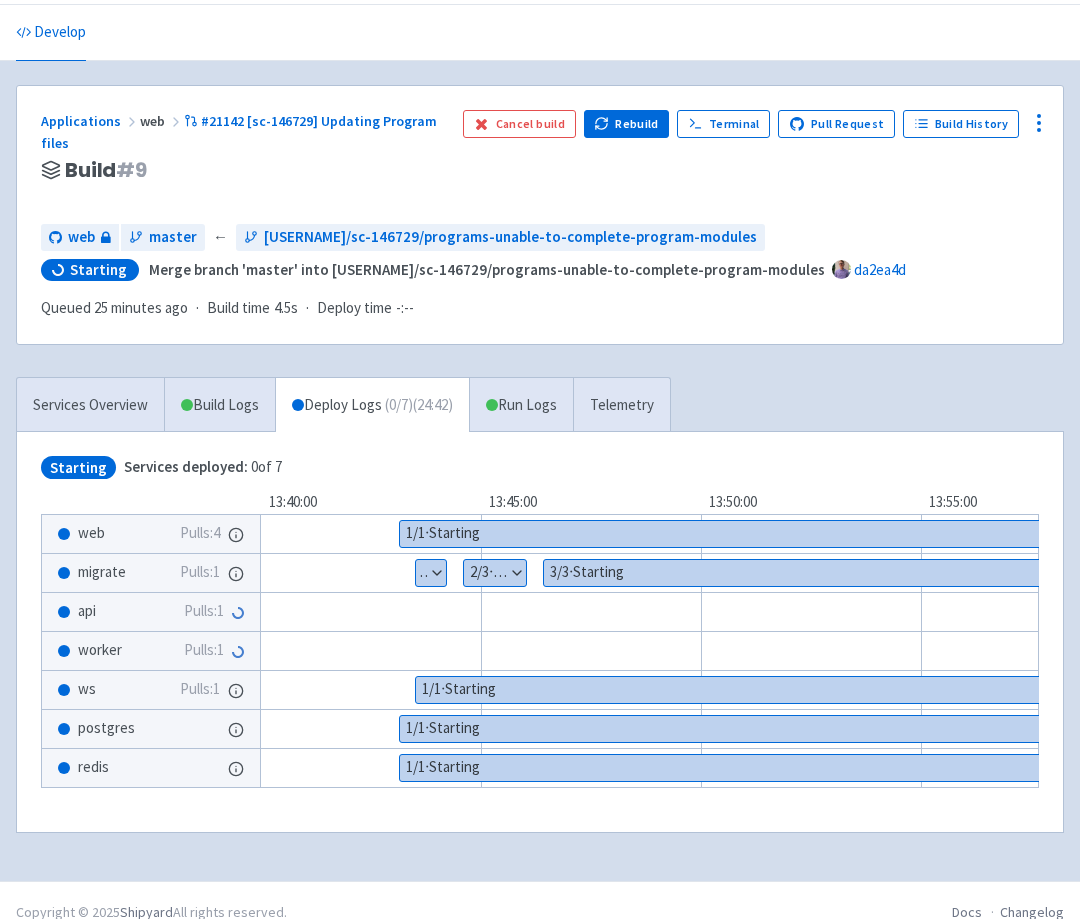click on "Show details" at bounding box center (834, 573) 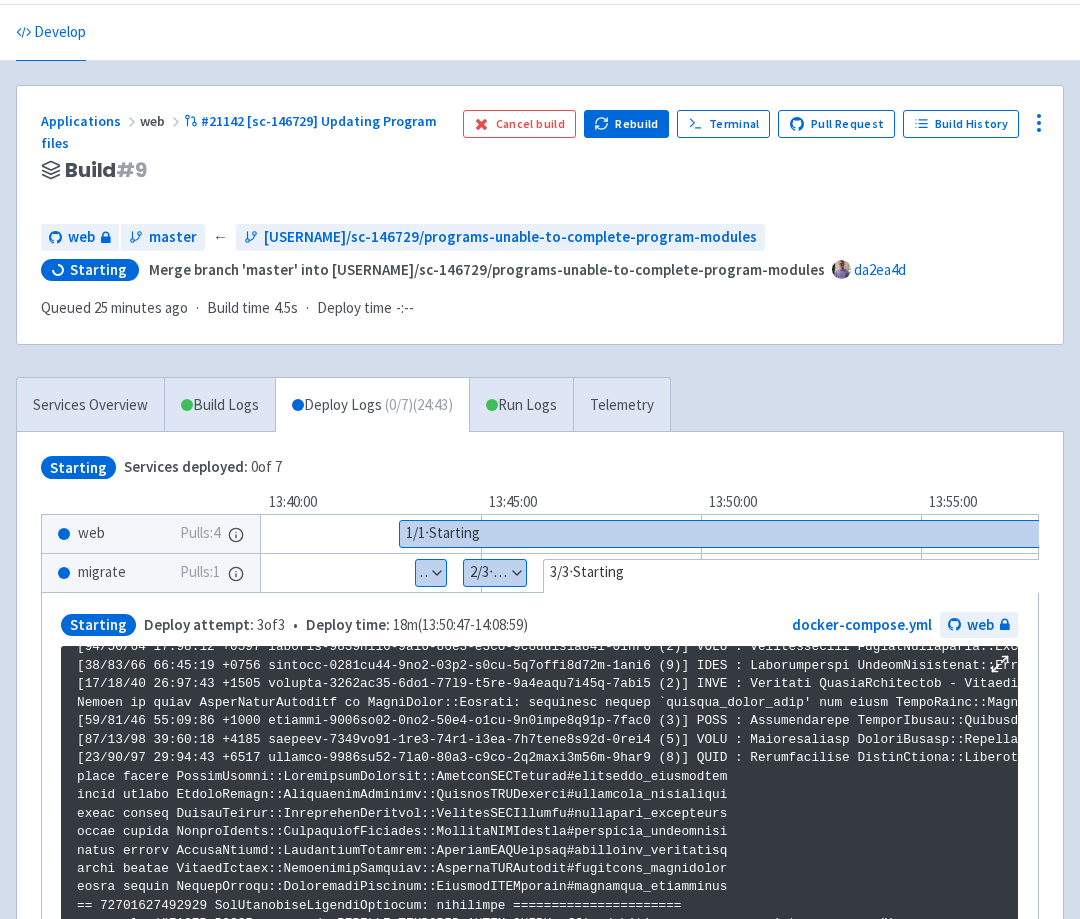 scroll, scrollTop: 3422, scrollLeft: 0, axis: vertical 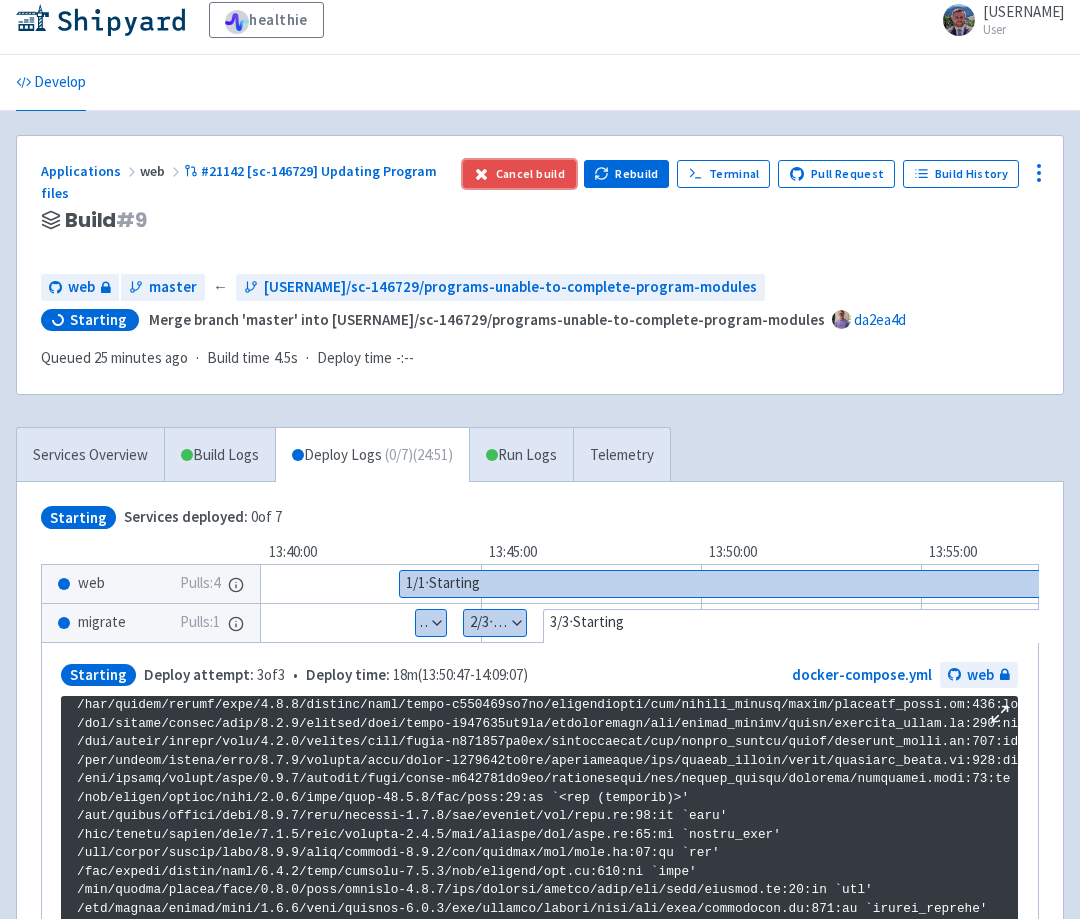 click on "Cancel build" at bounding box center (519, 174) 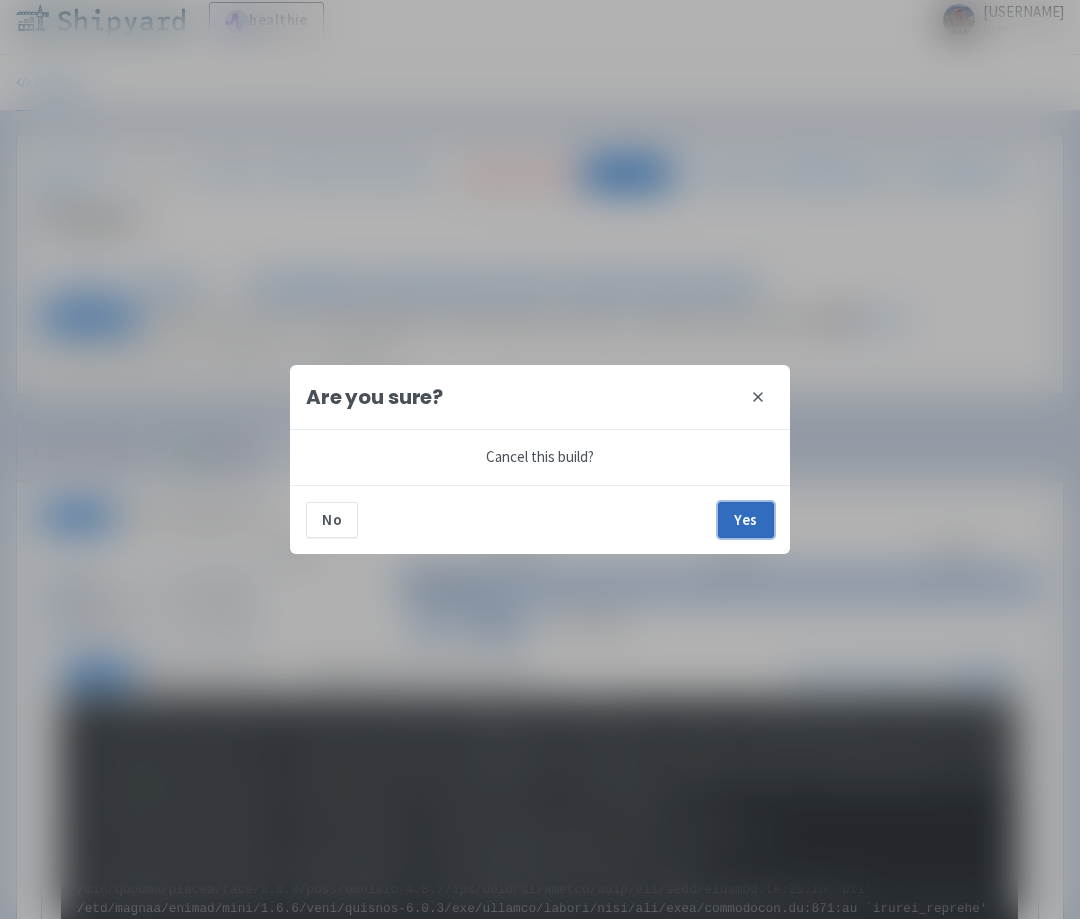 click on "Yes" at bounding box center [746, 520] 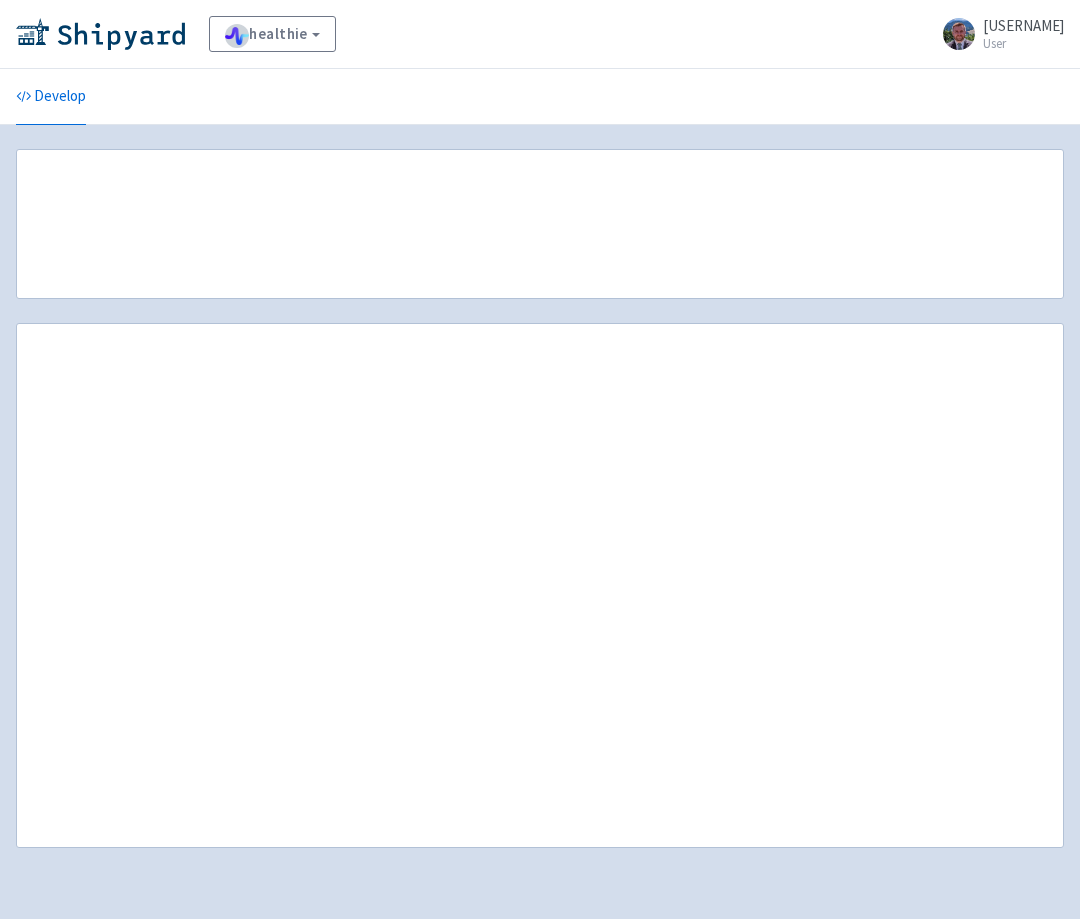 scroll, scrollTop: 0, scrollLeft: 0, axis: both 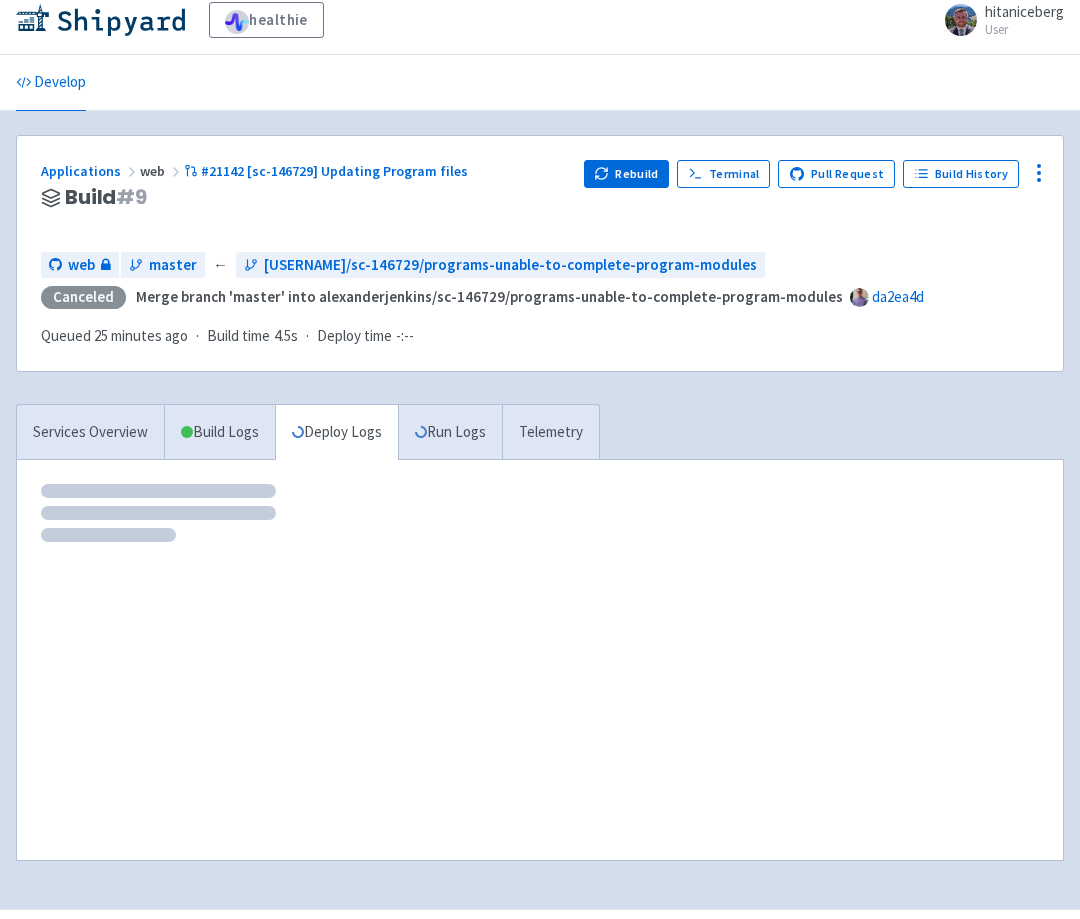 click on "Applications   web   #21142 [sc-146729] Updating Program files   Build  # 9   Rebuild Terminal Pull Request Build History web master ← [USERNAME]/sc-146729/programs-unable-to-complete-program-modules Canceled Merge branch 'master' into [USERNAME]/sc-146729/programs-unable-to-complete-program-modules     da2ea4d Queued   25 minutes ago · Build time 4.5s · Deploy time -:--" at bounding box center [540, 254] 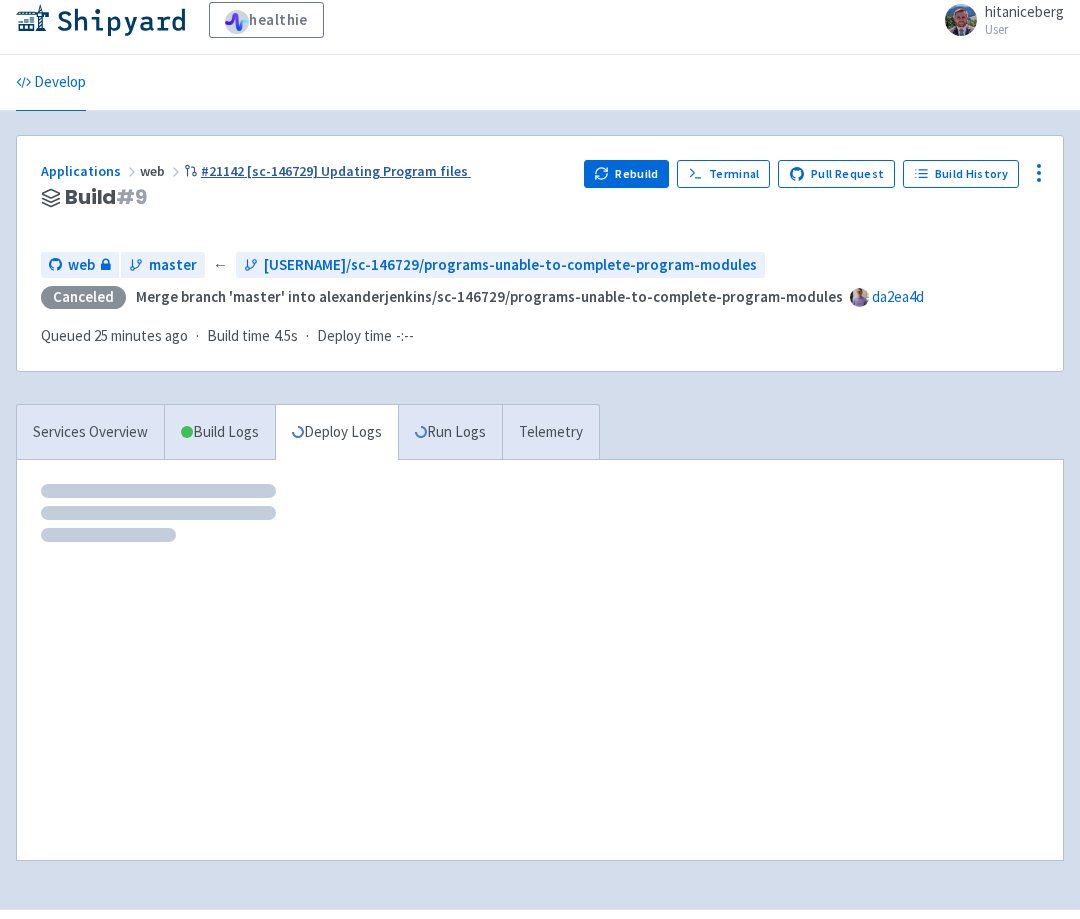 click on "#21142 [sc-146729] Updating Program files" at bounding box center [327, 171] 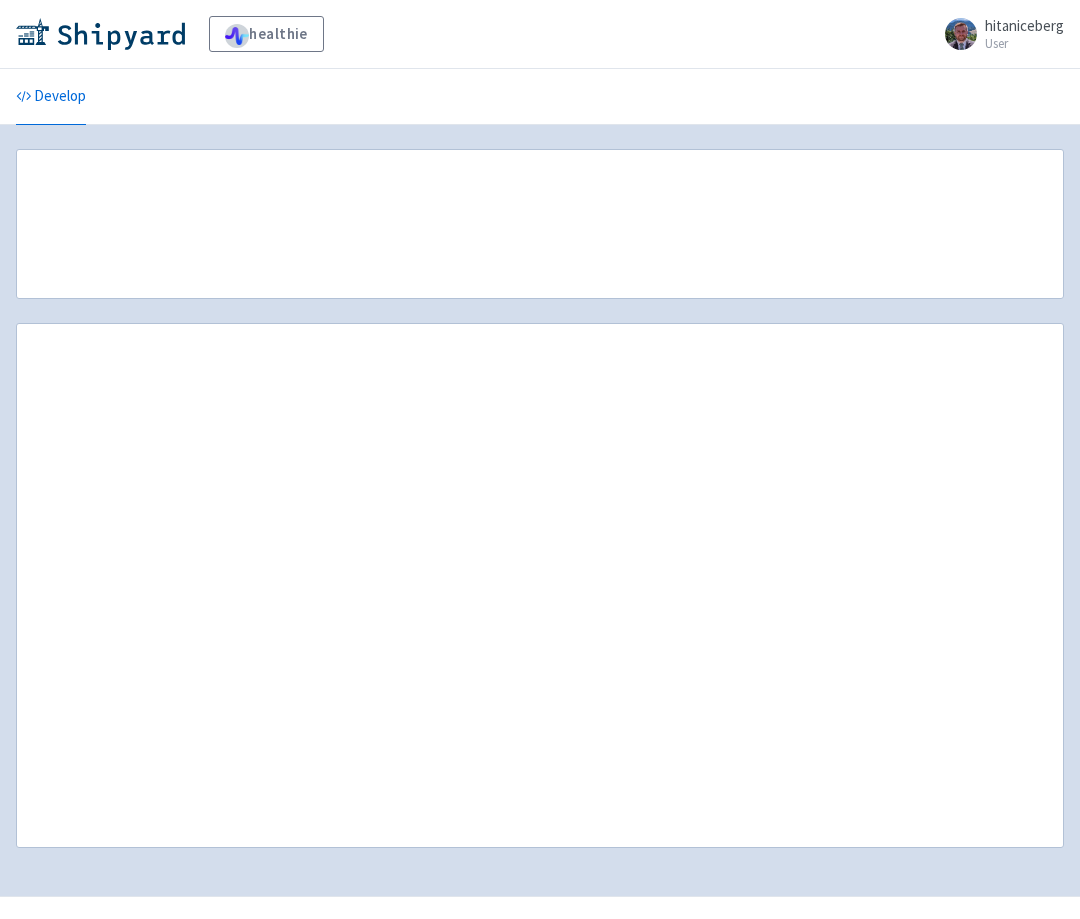 scroll, scrollTop: 0, scrollLeft: 0, axis: both 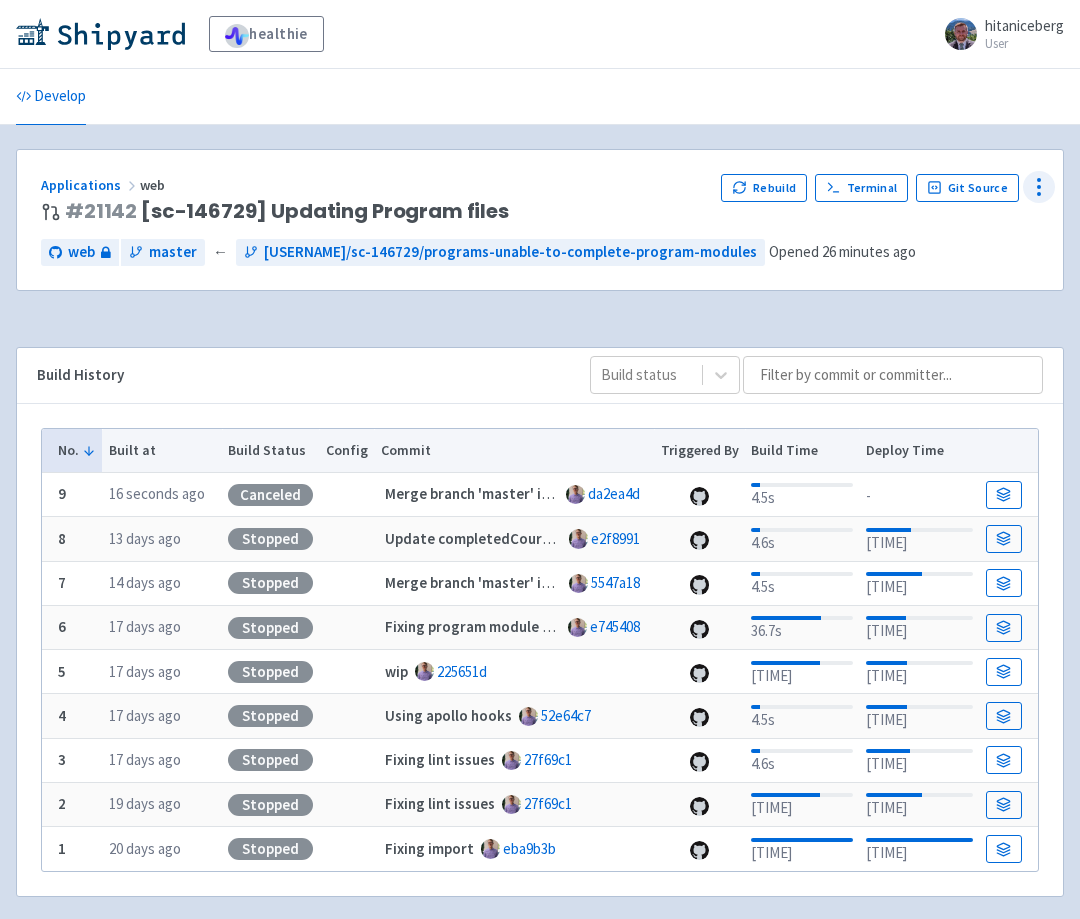 click 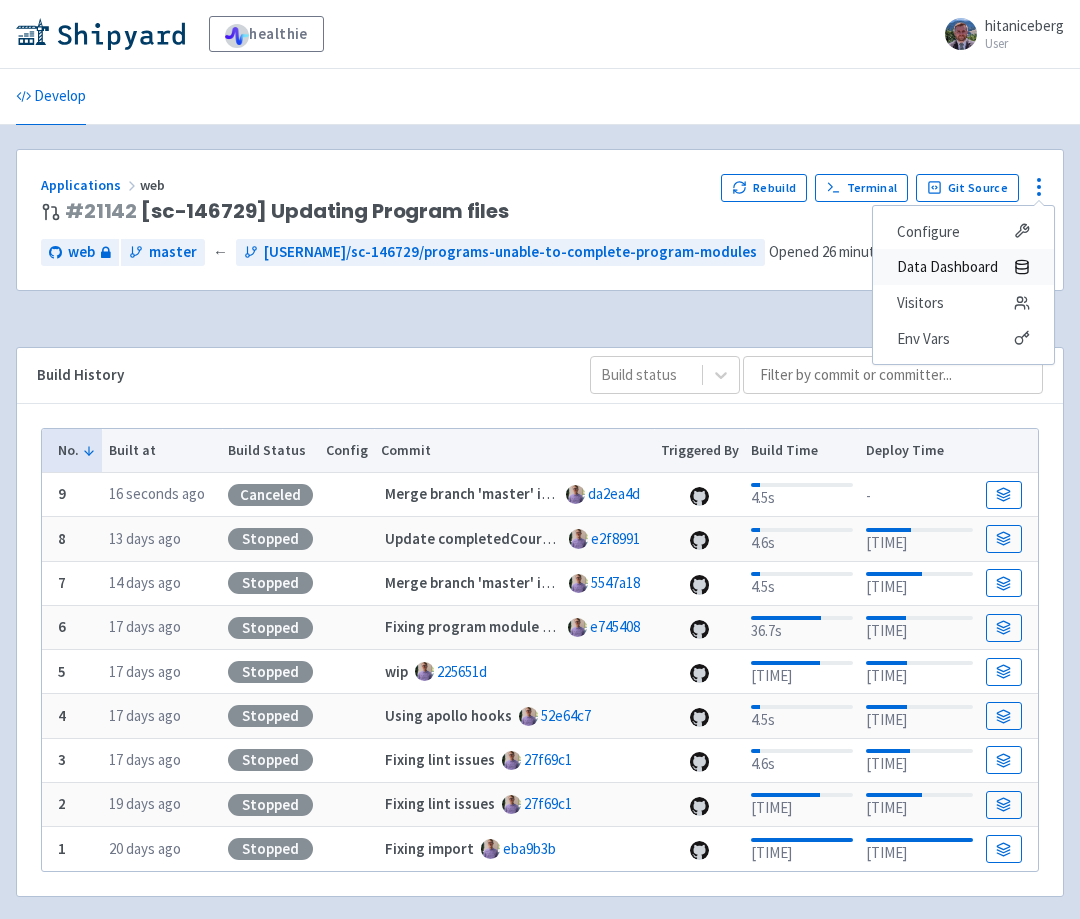 click on "Data Dashboard" at bounding box center [963, 267] 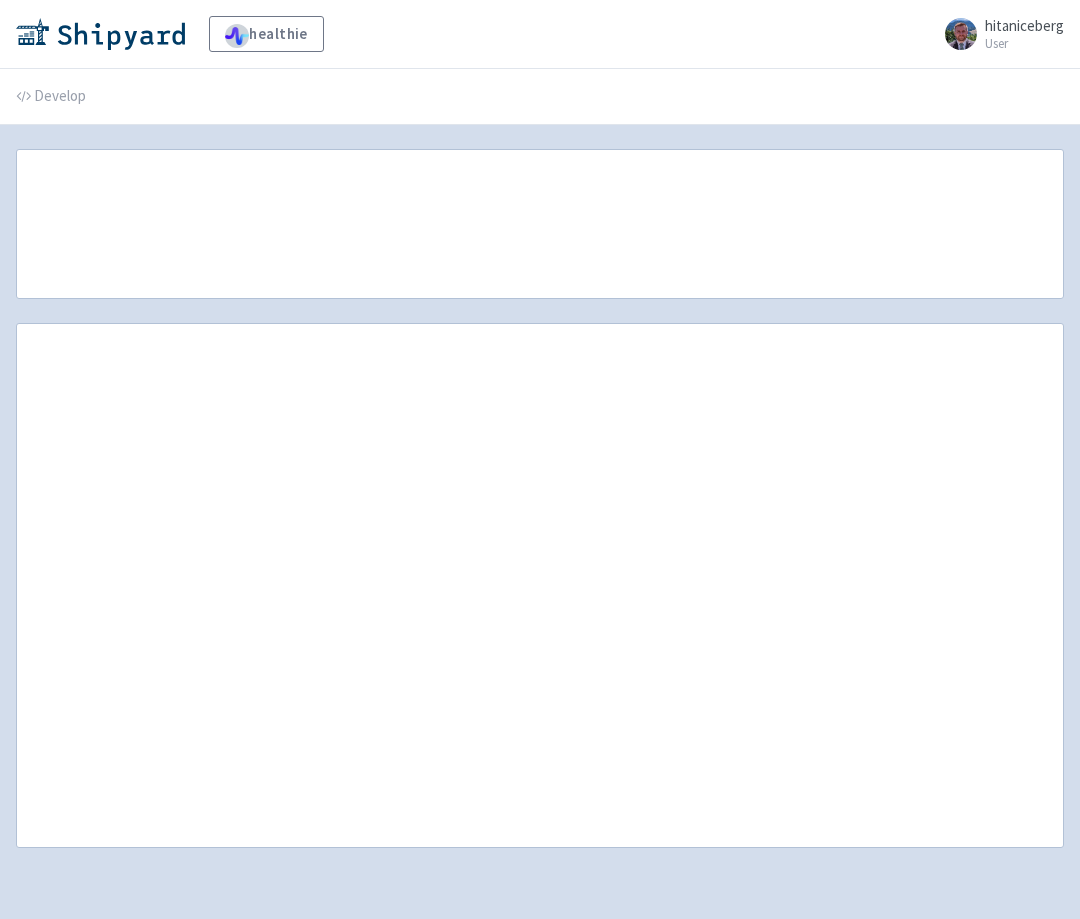 scroll, scrollTop: 0, scrollLeft: 0, axis: both 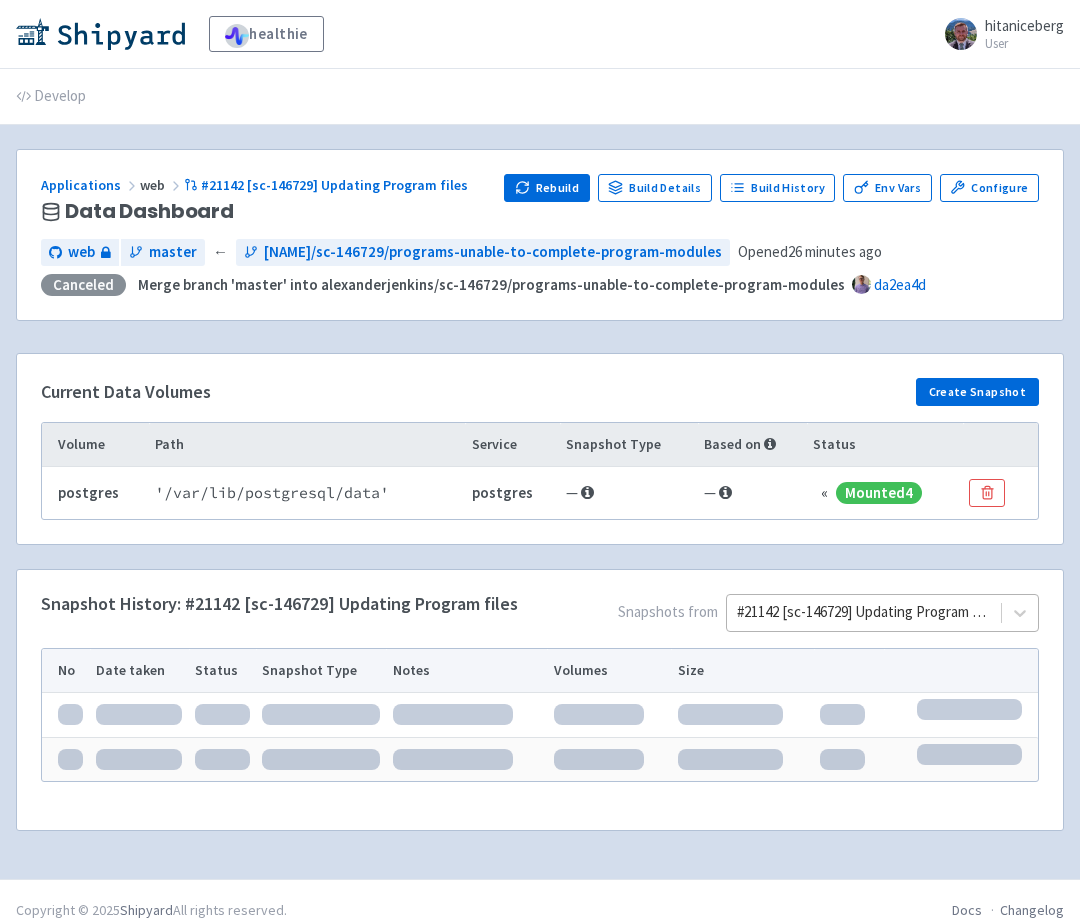 click on "#21142 [sc-146729] Updating Program files" at bounding box center (882, 613) 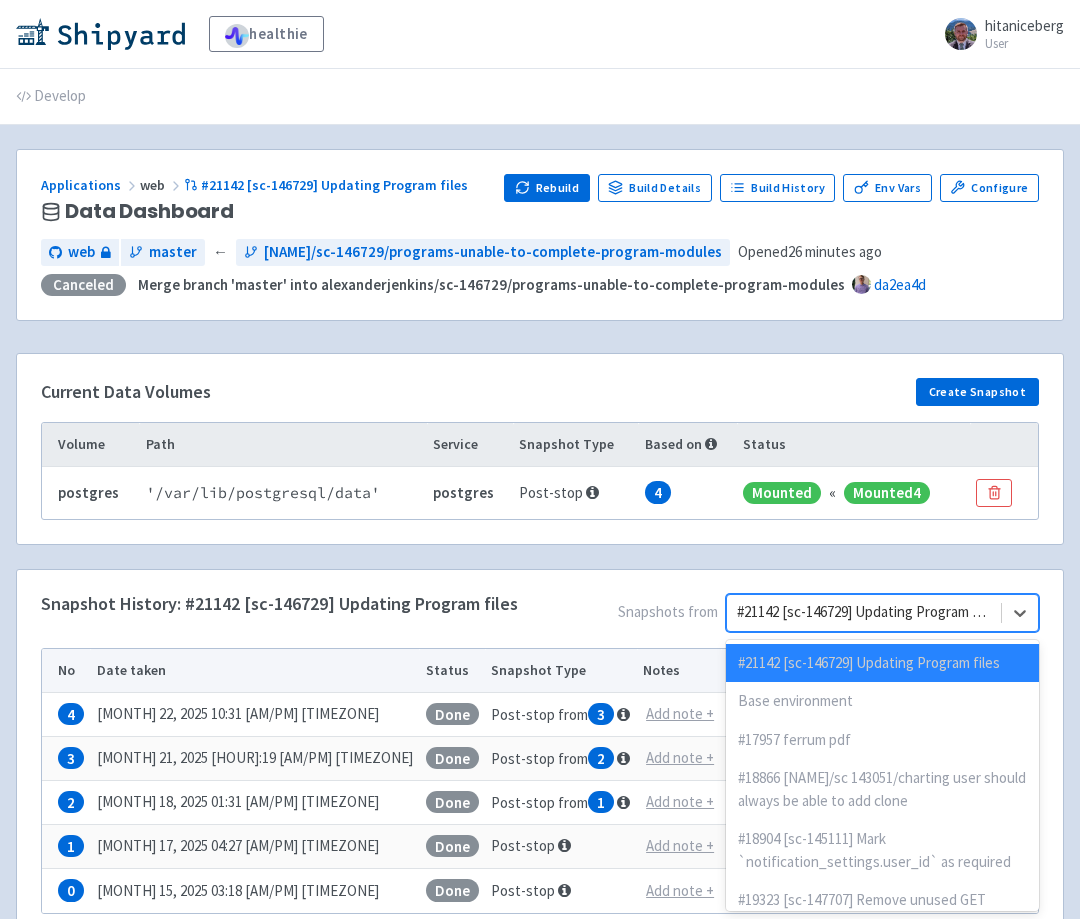 scroll, scrollTop: 29, scrollLeft: 0, axis: vertical 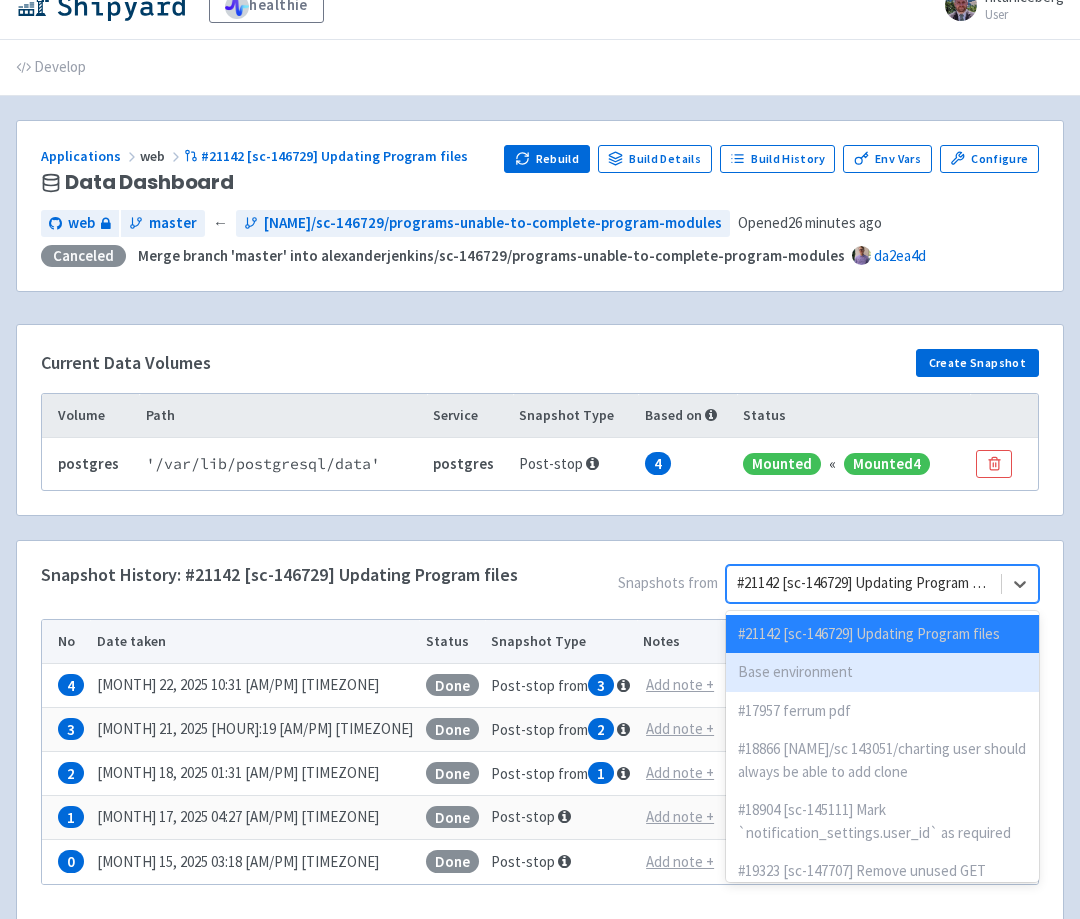 click on "Base environment" at bounding box center (882, 672) 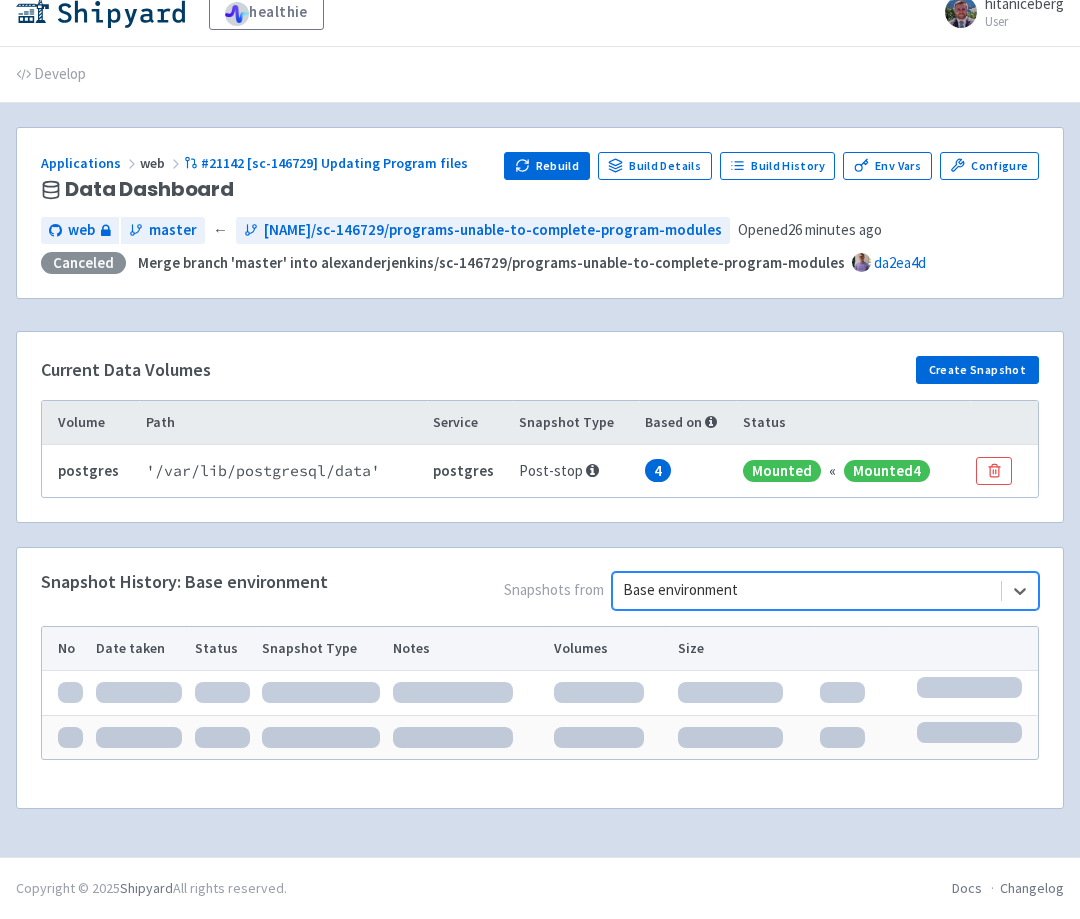 scroll, scrollTop: 29, scrollLeft: 0, axis: vertical 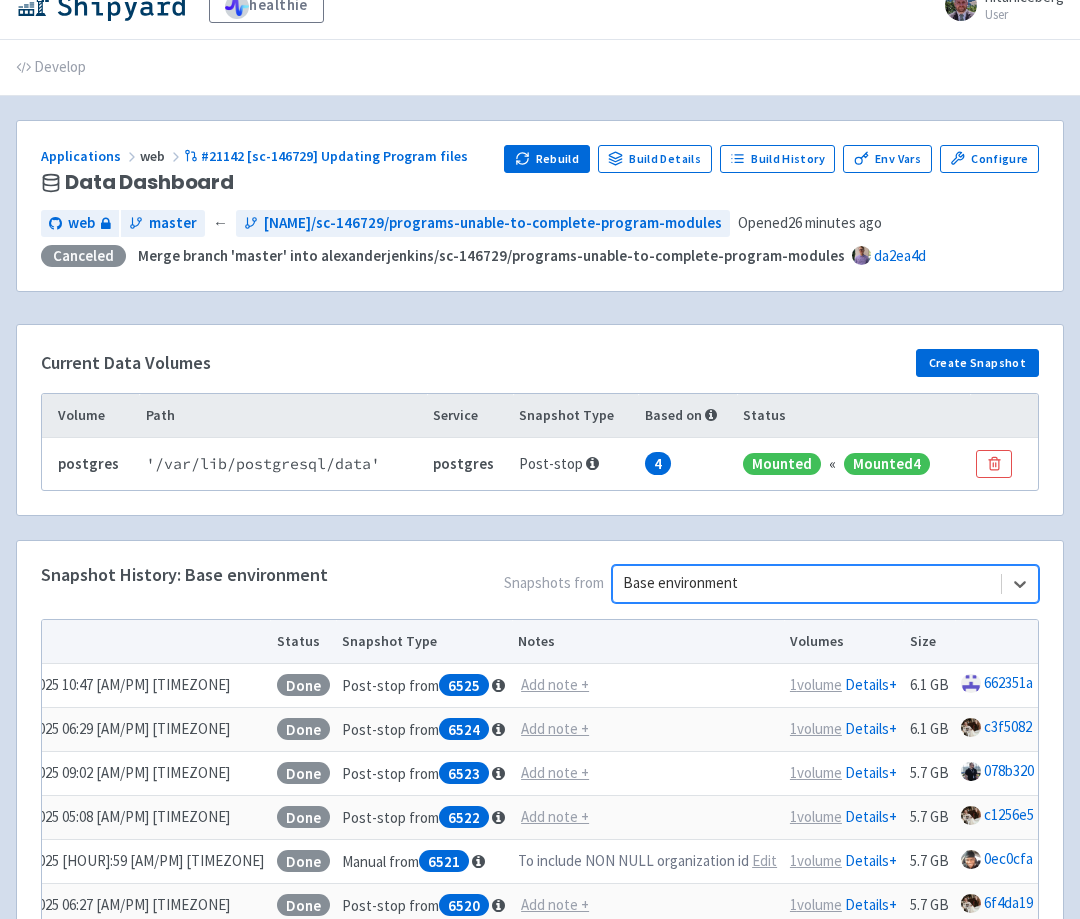 click on "Load Snapshot" at bounding box center [1112, 686] 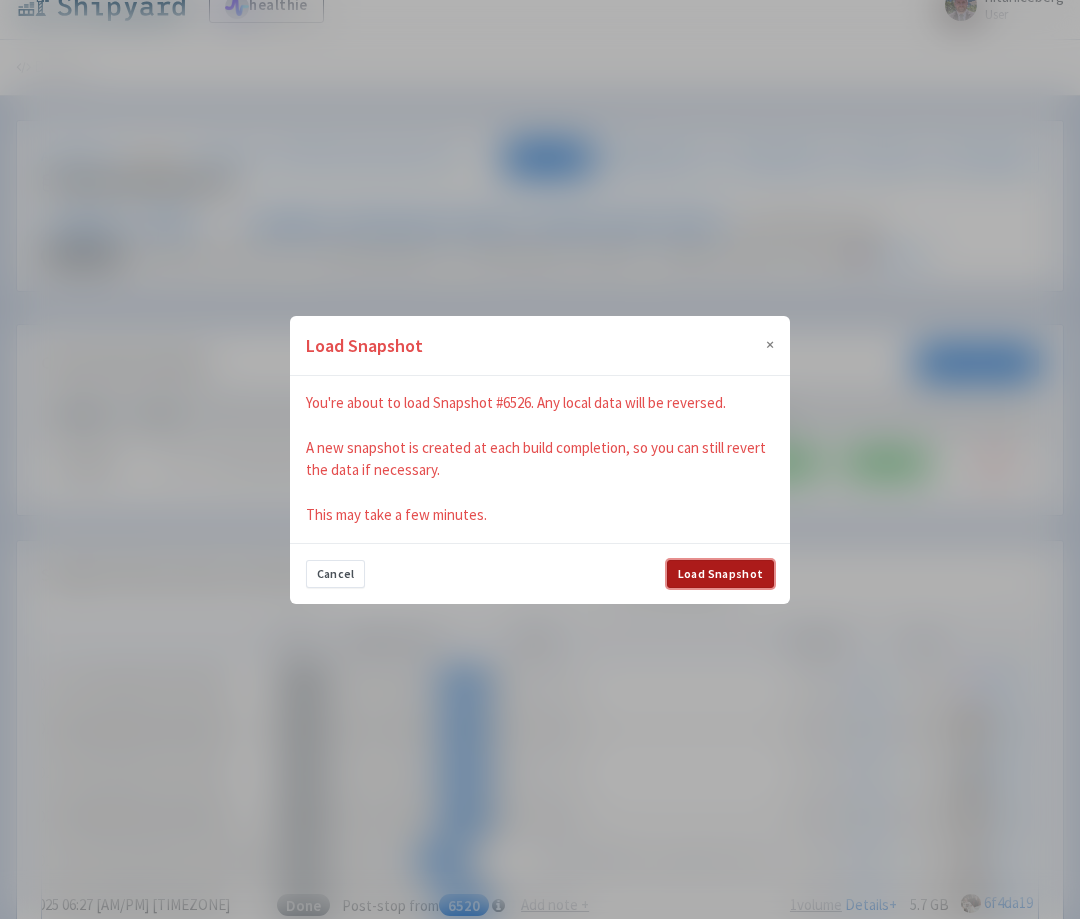 click on "Load Snapshot" at bounding box center (720, 574) 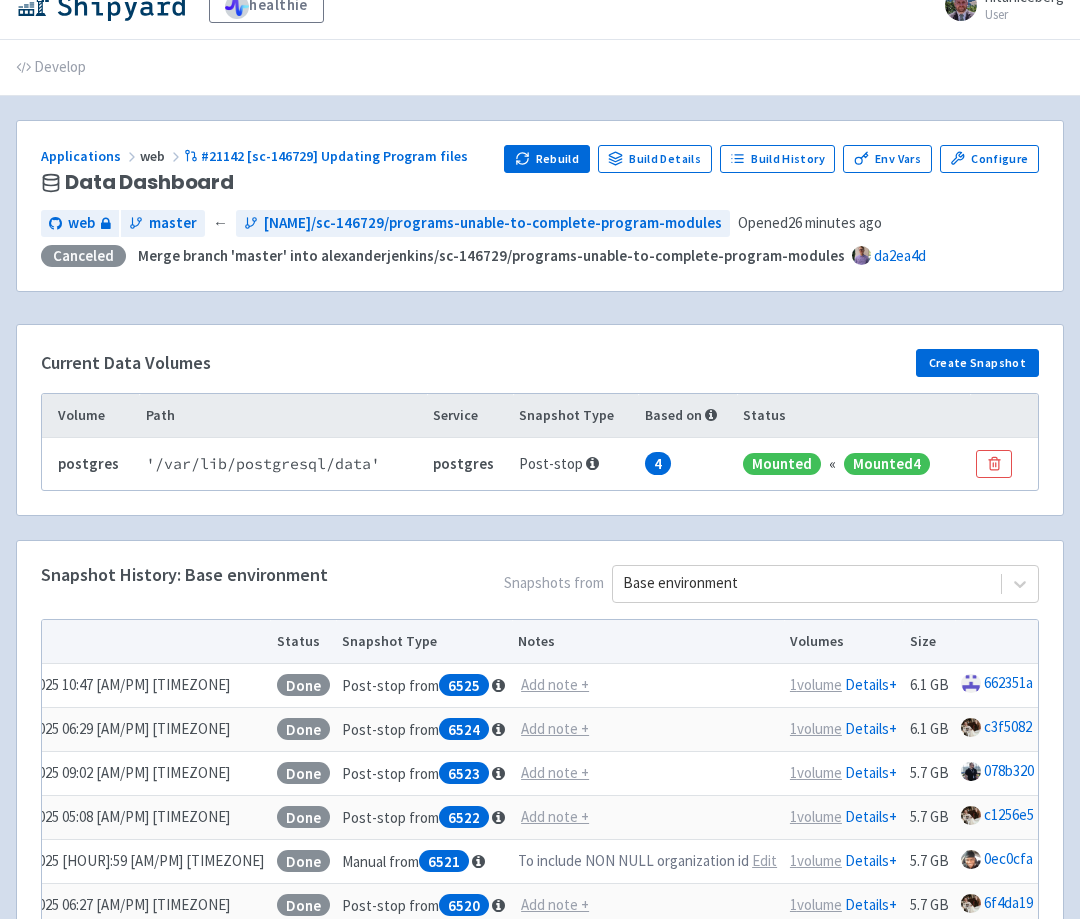 scroll, scrollTop: 0, scrollLeft: 0, axis: both 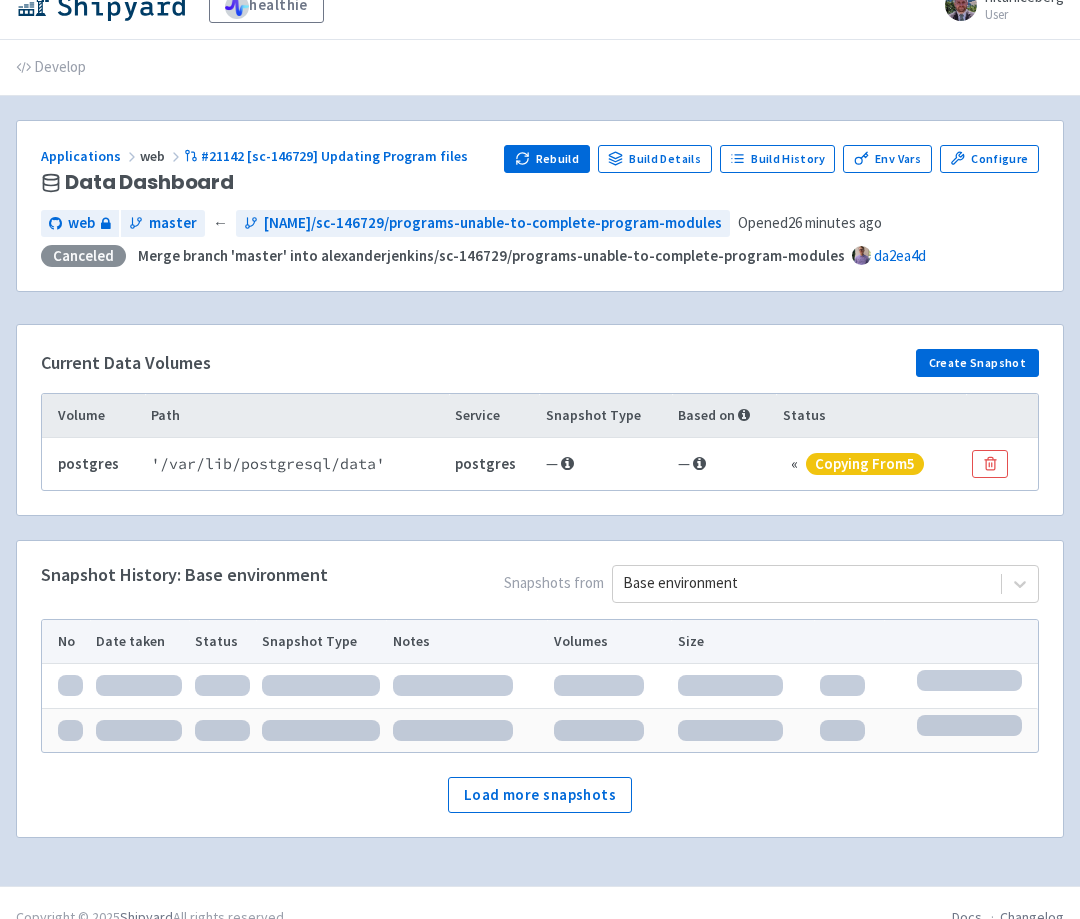 click on "Snapshot History: Base environment Snapshots from    Base environment No Date taken Status Snapshot Type Notes Volumes Size Load more snapshots" at bounding box center [540, 689] 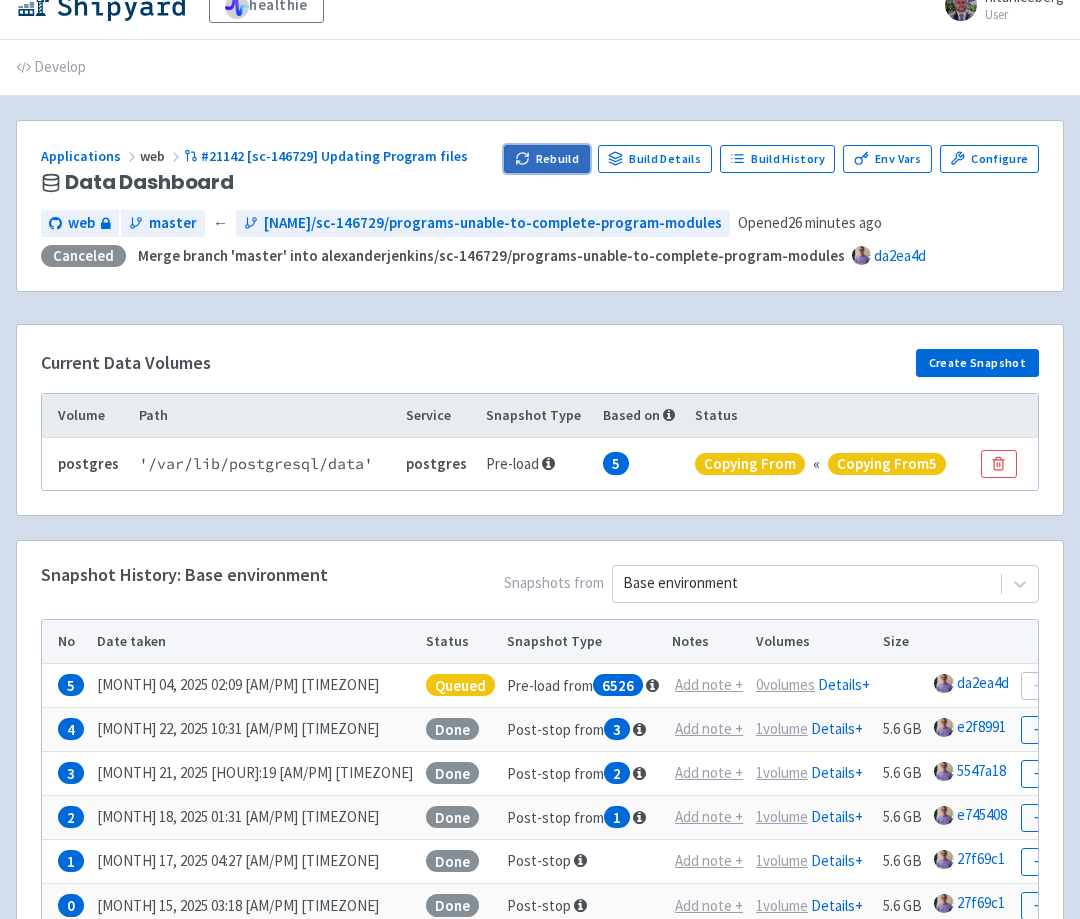 click on "Rebuild" at bounding box center [547, 159] 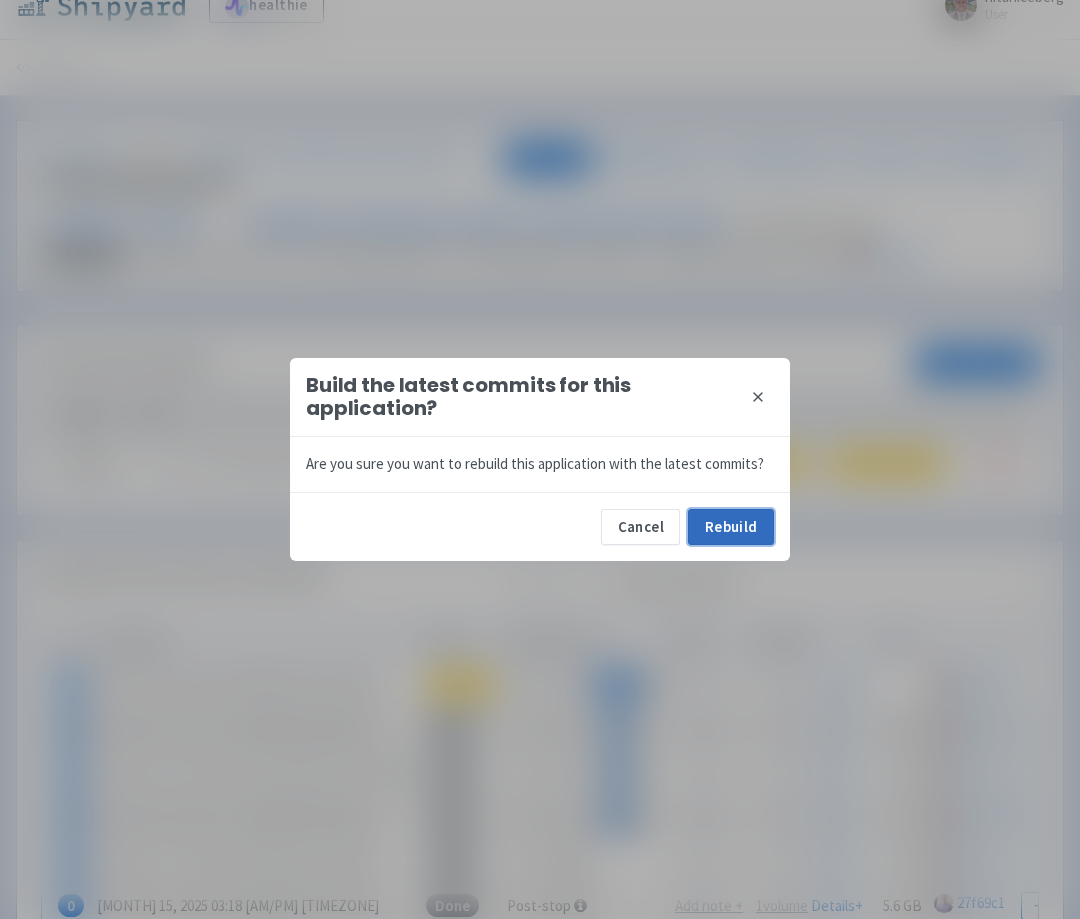 click on "Rebuild" at bounding box center [731, 527] 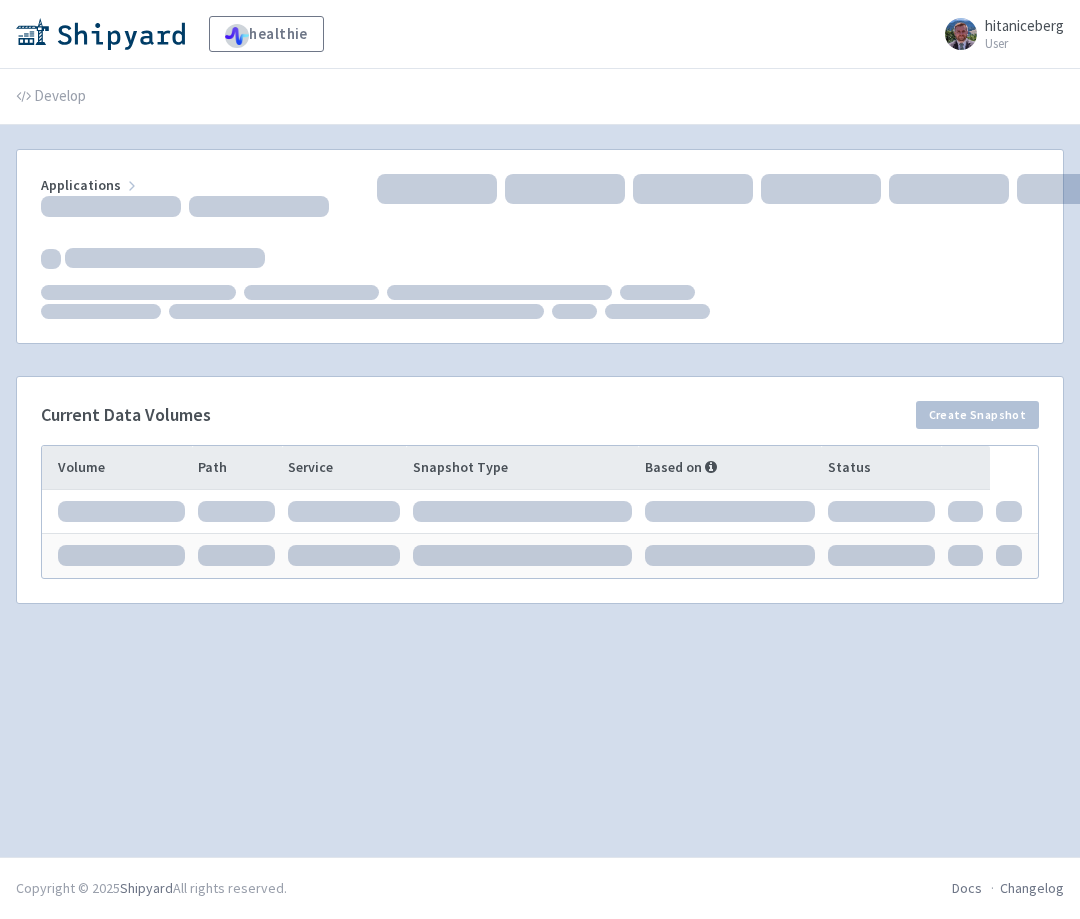 scroll, scrollTop: 0, scrollLeft: 0, axis: both 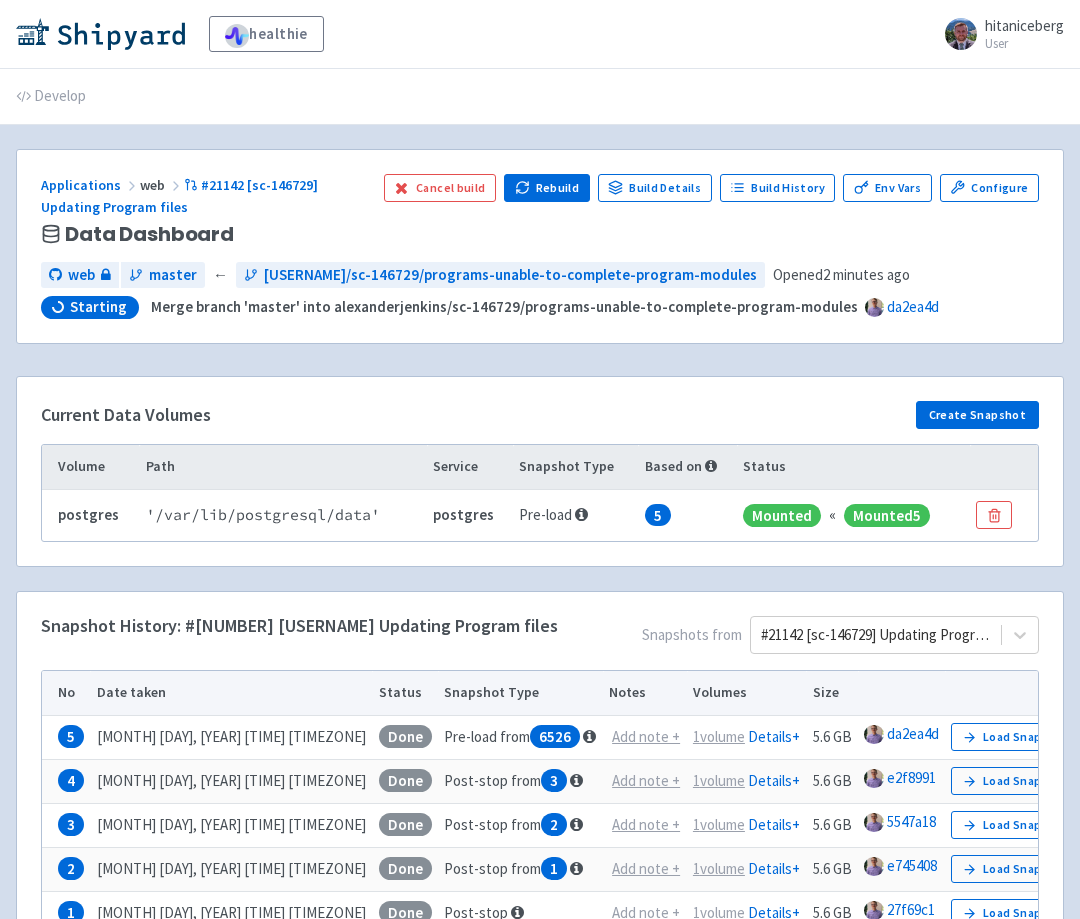 click on "Current Data Volumes Create Snapshot" at bounding box center [540, 419] 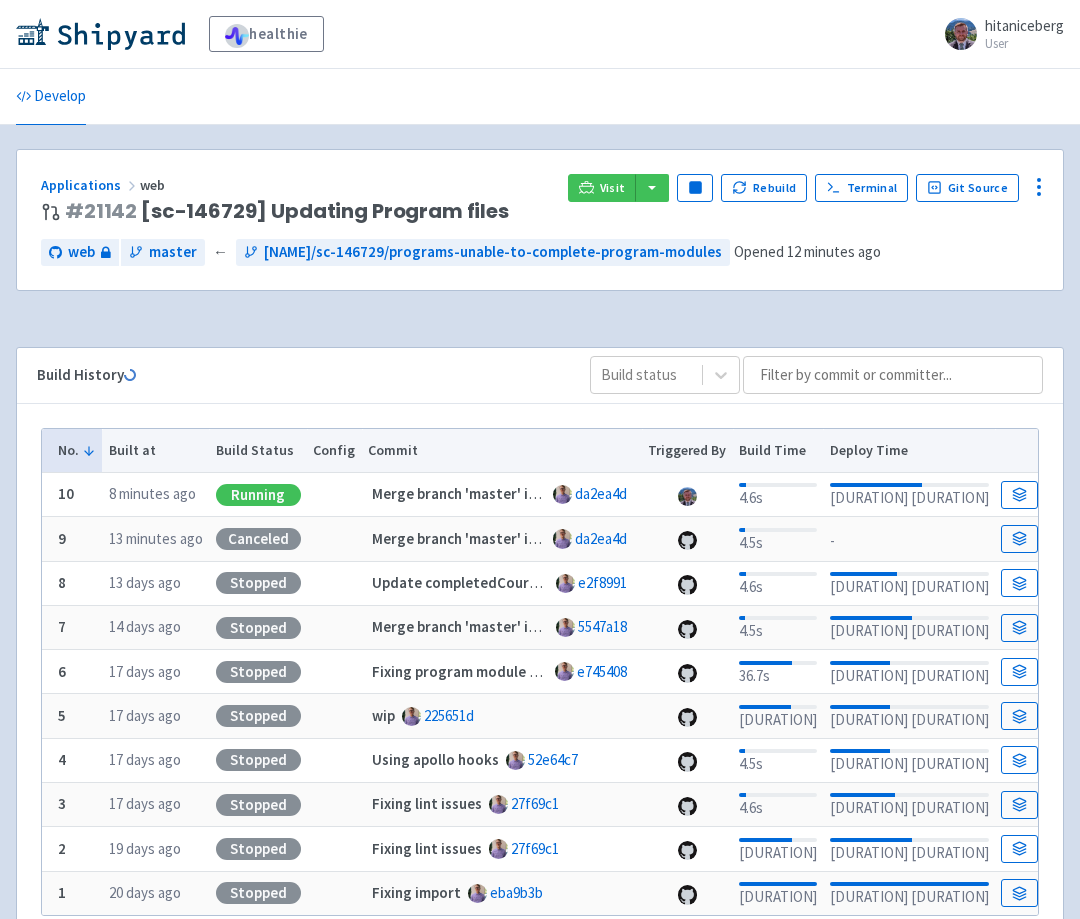 scroll, scrollTop: 0, scrollLeft: 0, axis: both 